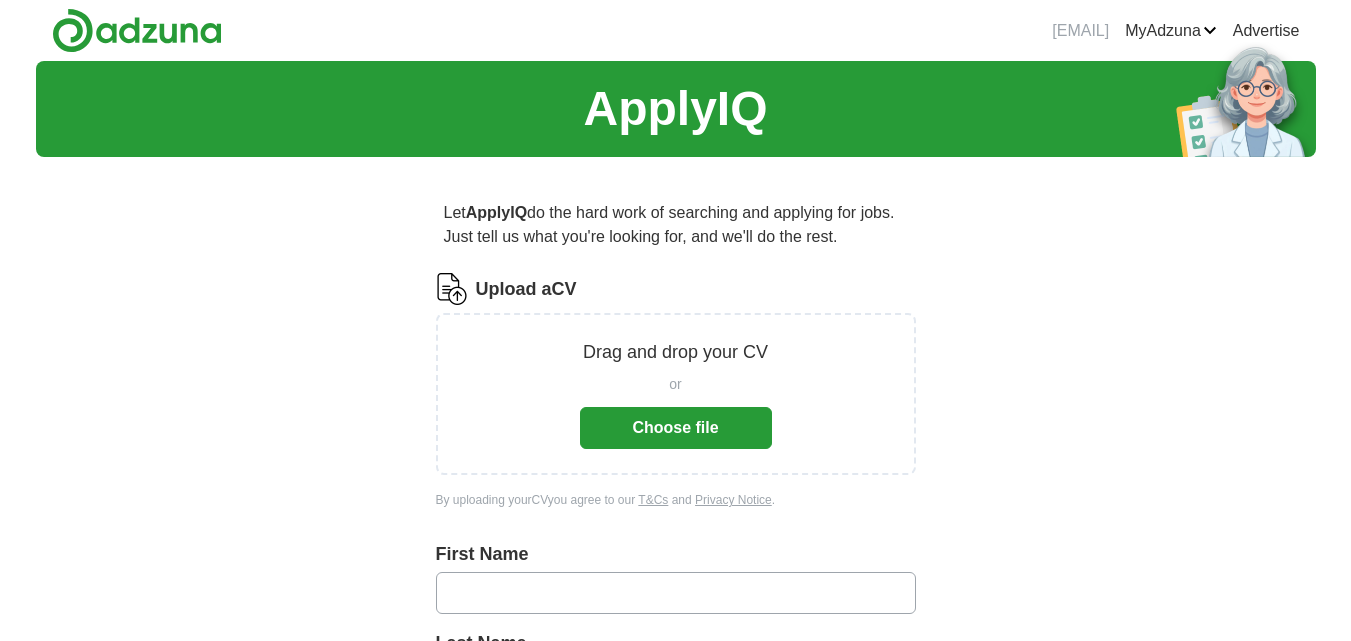 scroll, scrollTop: 0, scrollLeft: 0, axis: both 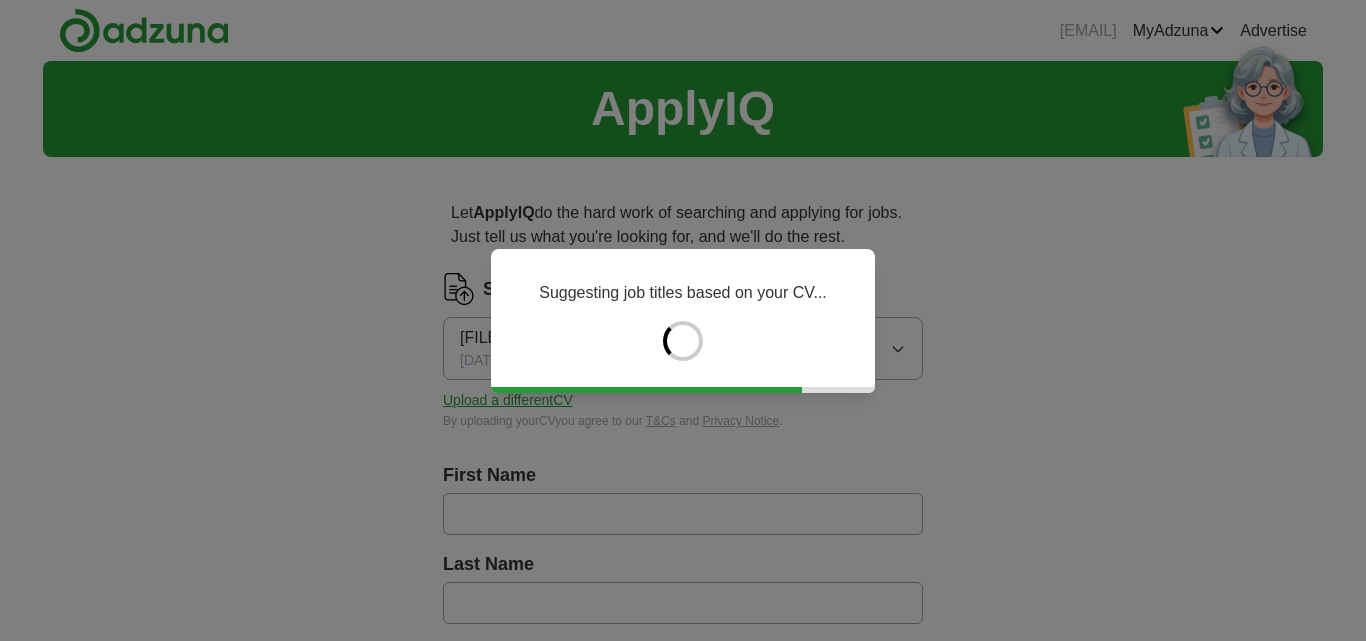 type on "**********" 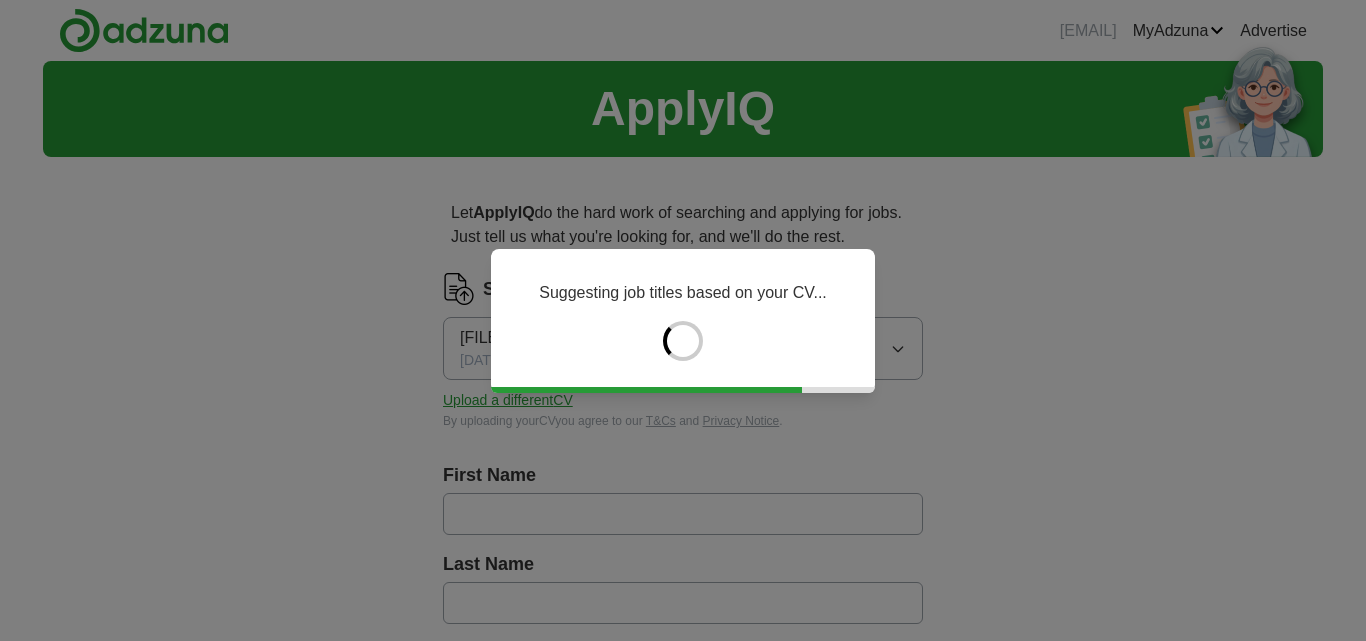 type on "**********" 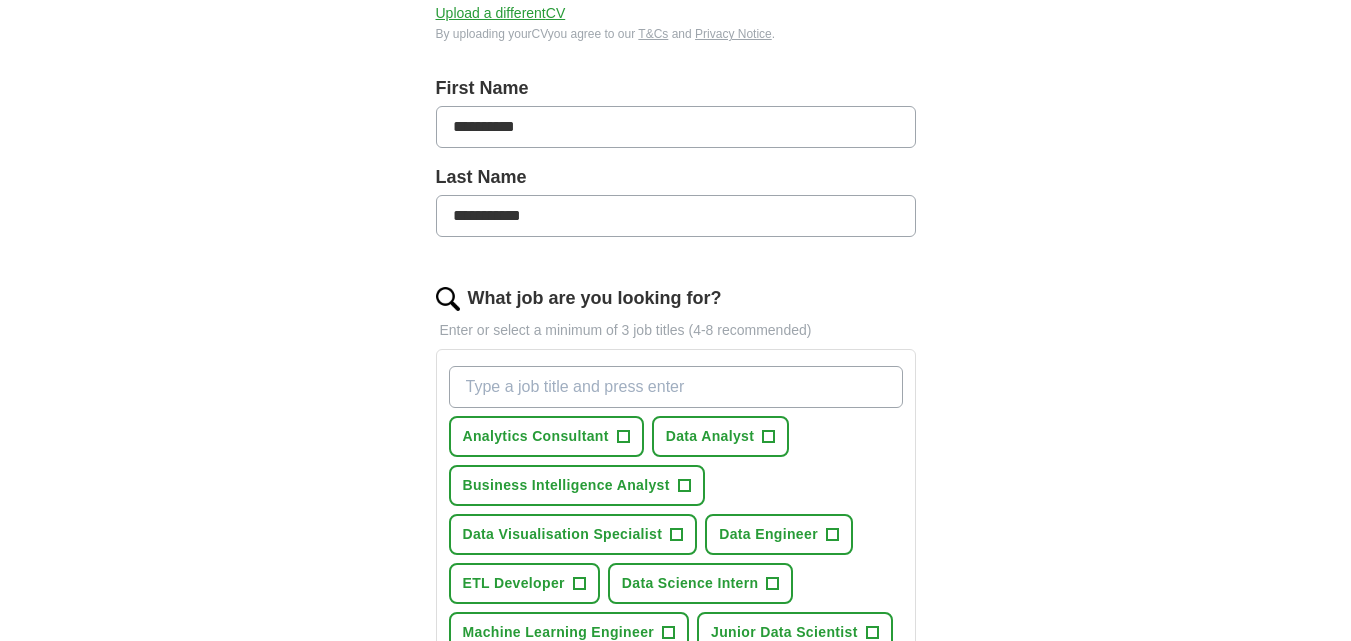 scroll, scrollTop: 500, scrollLeft: 0, axis: vertical 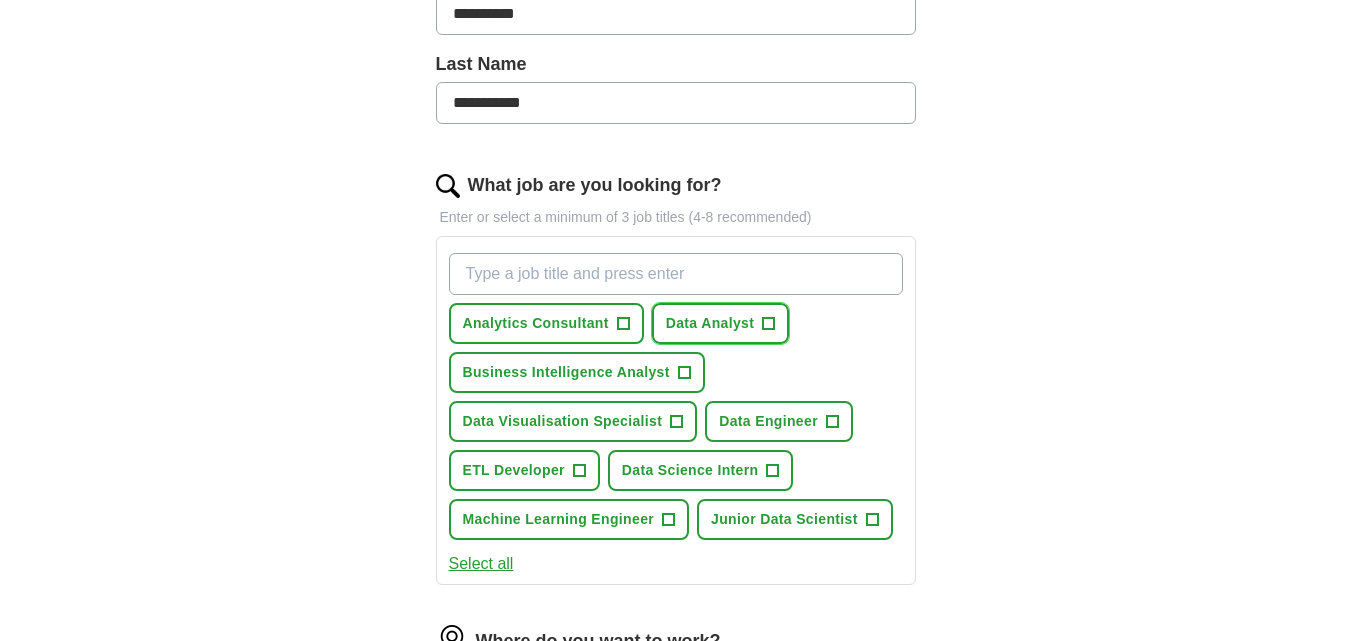 click on "+" at bounding box center (769, 324) 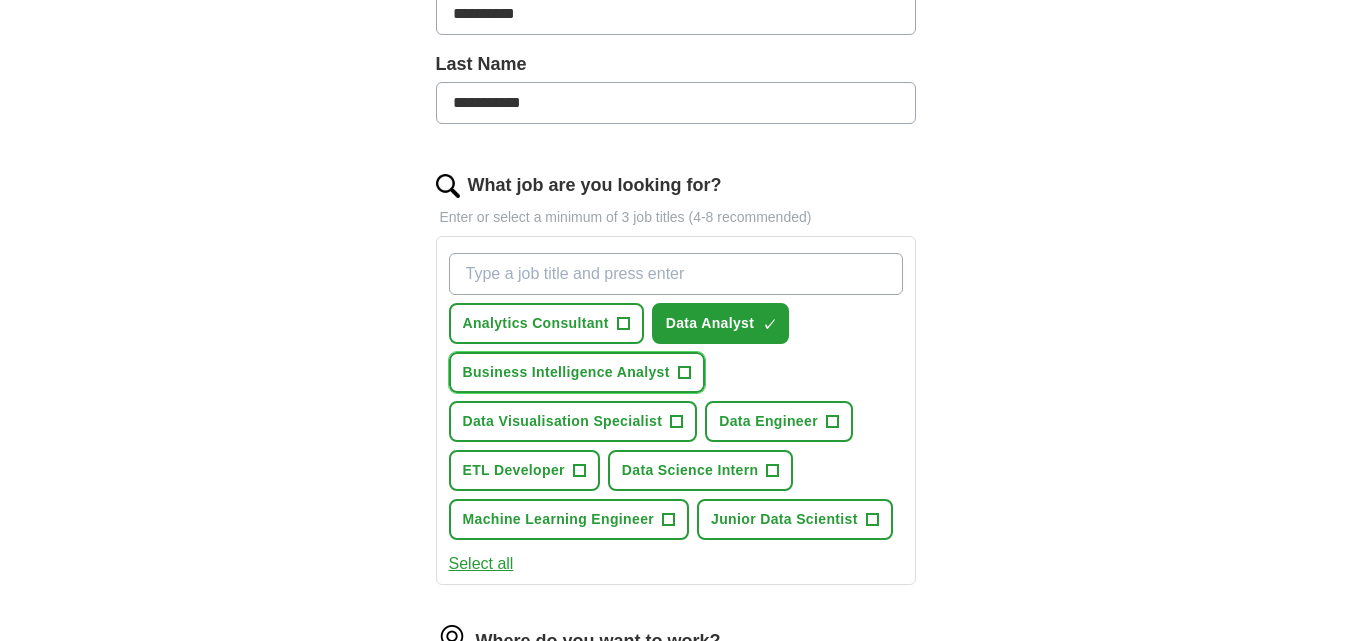 click on "+" at bounding box center (684, 373) 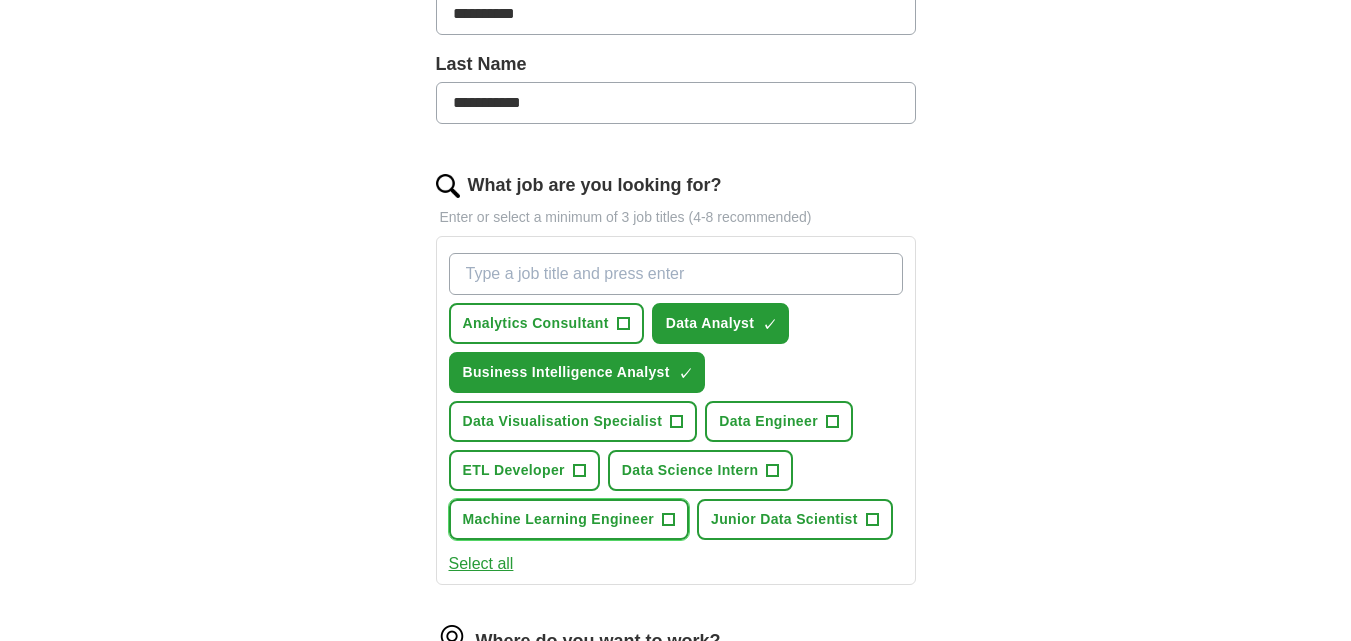 click on "+" at bounding box center [669, 520] 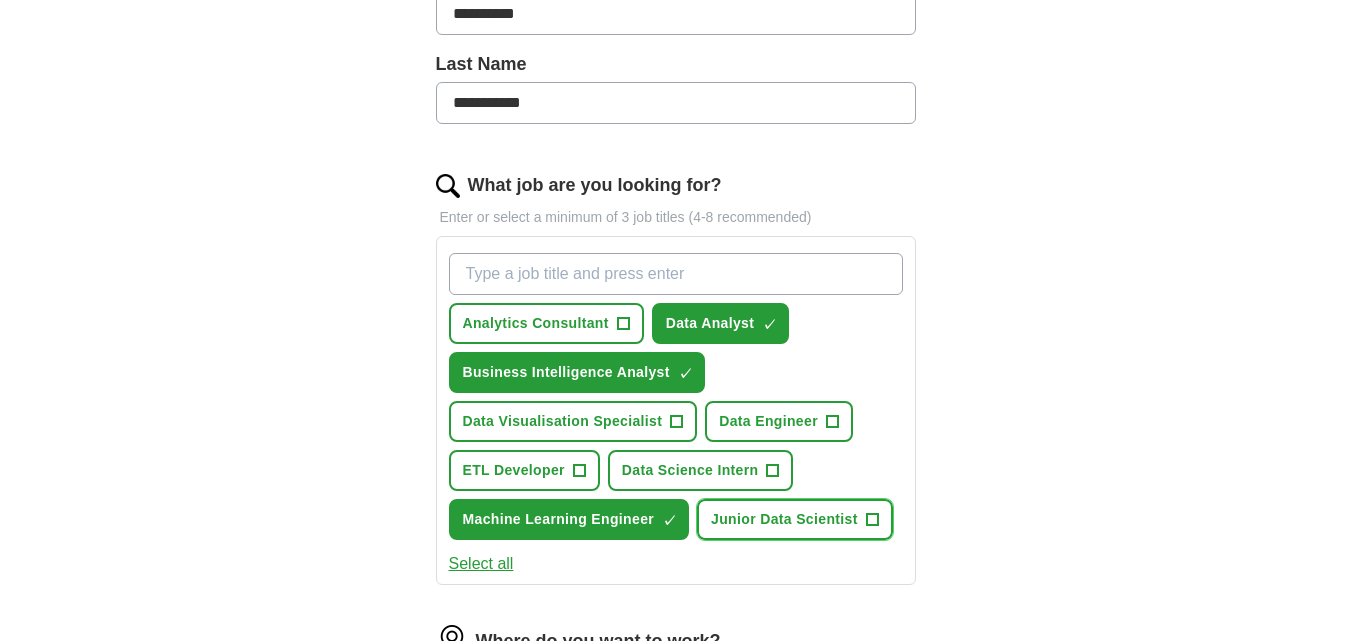 click on "+" at bounding box center [872, 520] 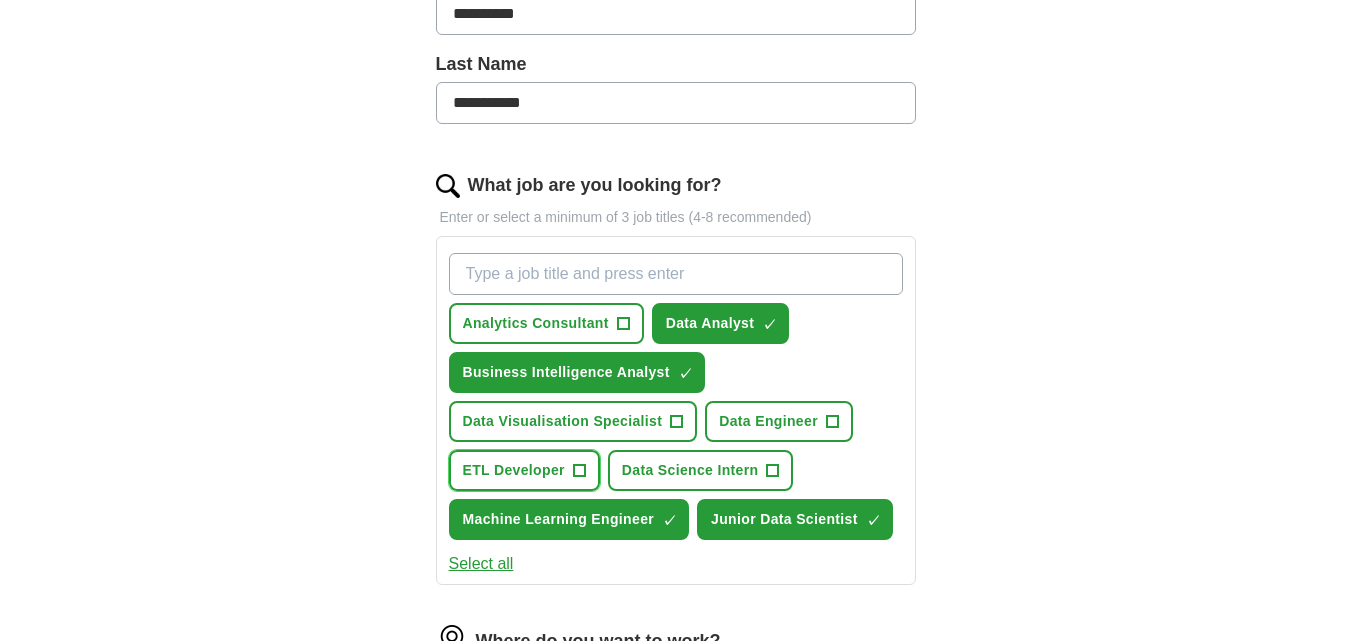 click on "+" at bounding box center (579, 471) 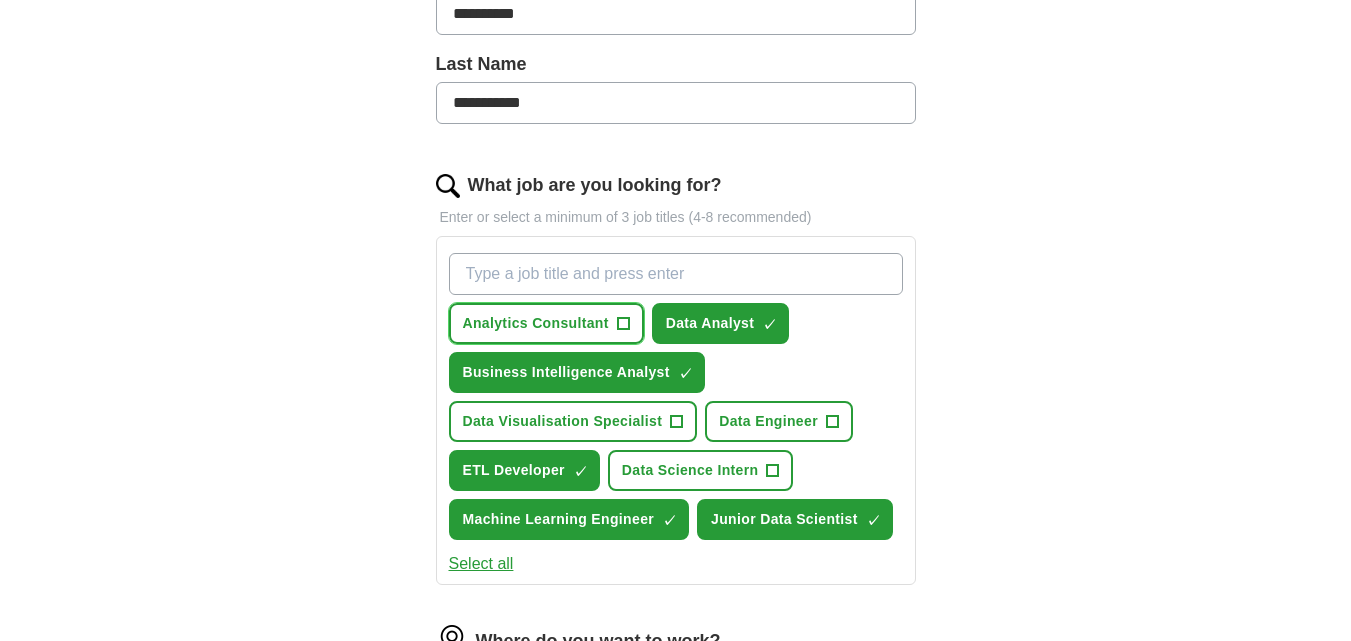 drag, startPoint x: 627, startPoint y: 319, endPoint x: 618, endPoint y: 332, distance: 15.811388 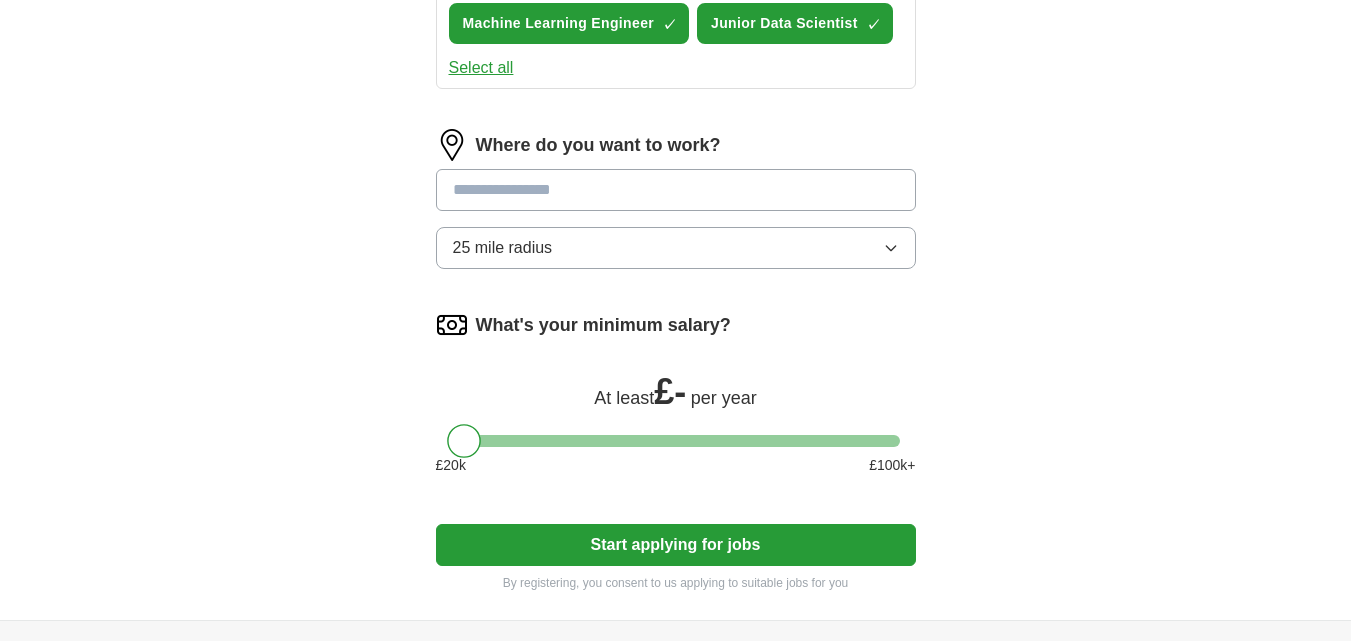 scroll, scrollTop: 1000, scrollLeft: 0, axis: vertical 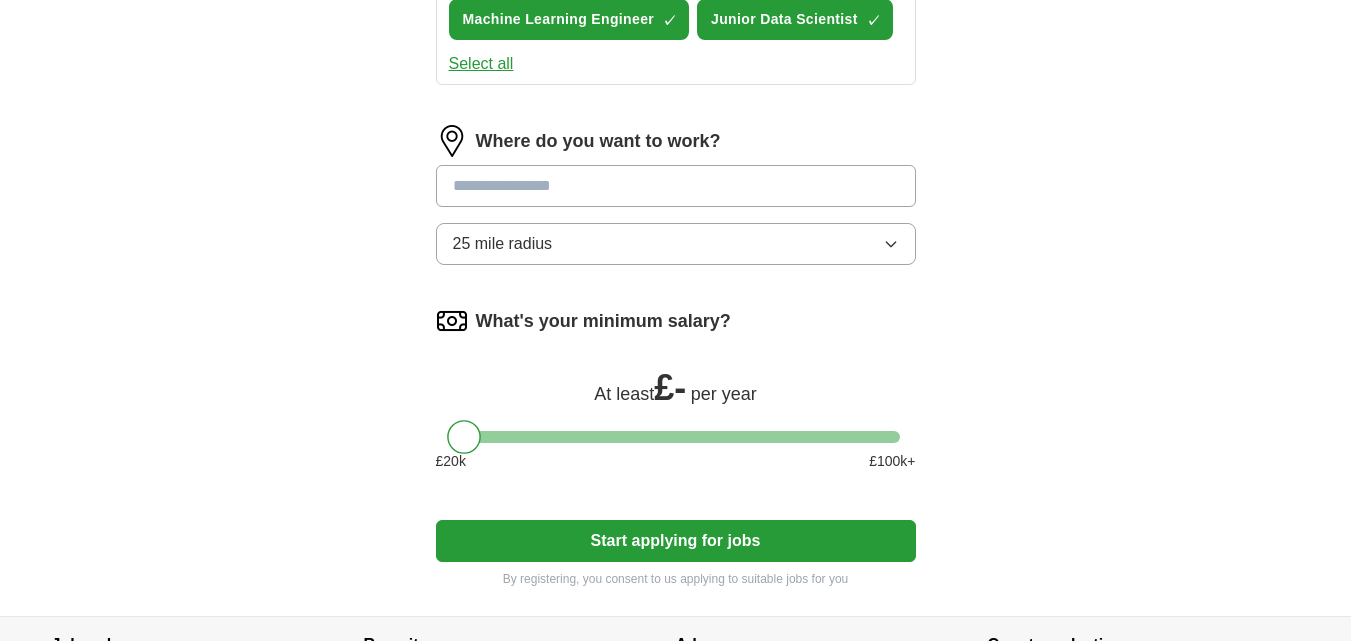 click at bounding box center (676, 186) 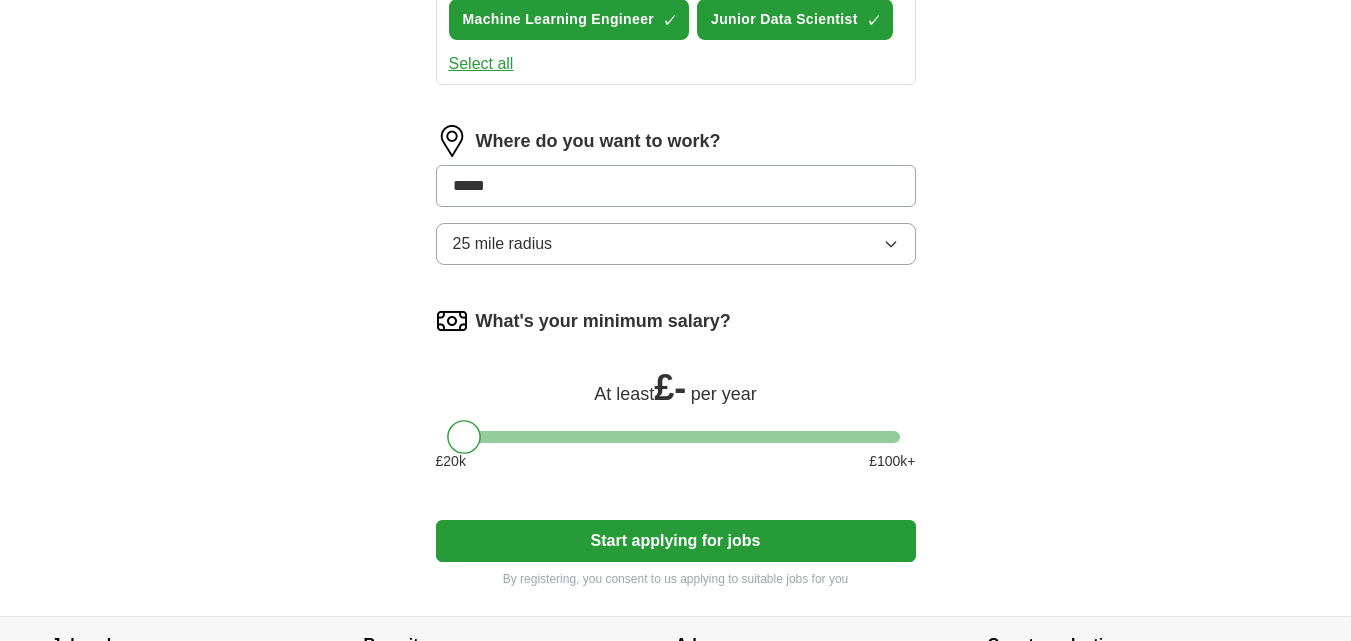 type on "******" 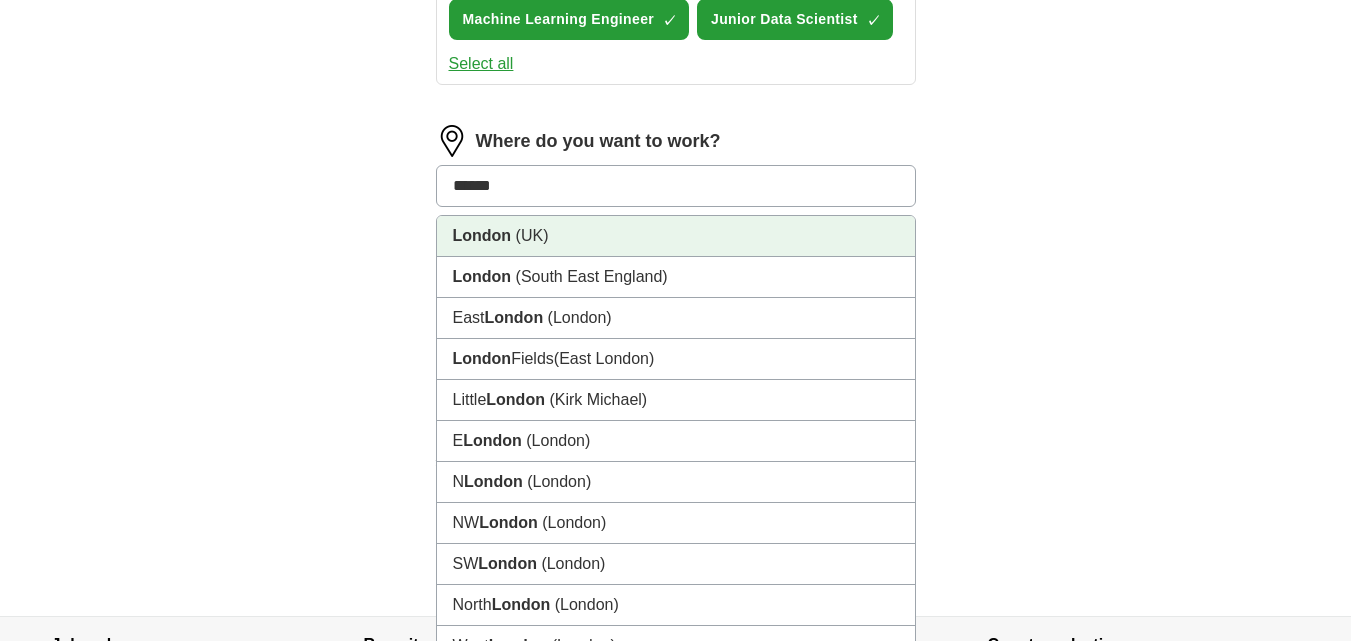 click on "(UK)" at bounding box center (532, 235) 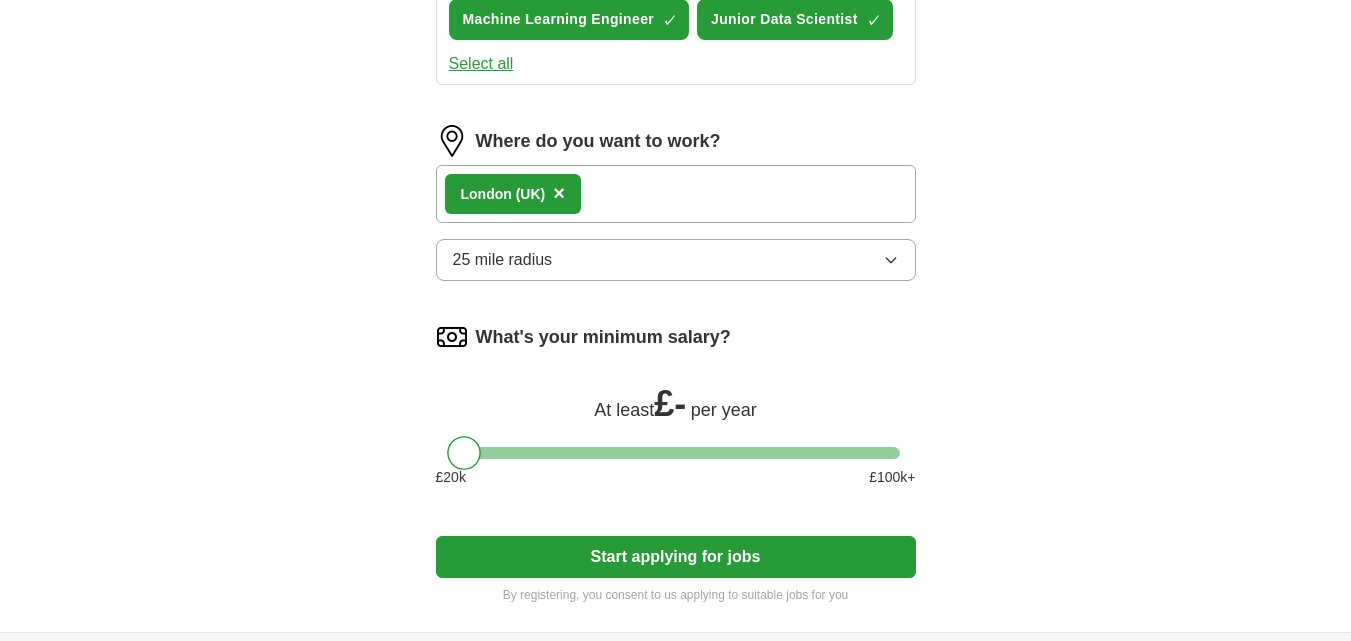 click on "ApplyIQ Let ApplyIQ do the hard work of searching and applying for jobs. Just tell us what you're looking for, and we'll do the rest. Select a CV [FILENAME], [DATE], [TIME] Upload a different CV By uploading your CV you agree to our T&Cs and Privacy Notice. First Name [NAME] Last Name [NAME] What job are you looking for? Enter or select a minimum of 3 job titles (4-8 recommended) Analytics Consultant ✓ × Data Analyst ✓ × Business Intelligence Analyst ✓ × Data Visualisation Specialist + Data Engineer + ETL Developer ✓ × Data Science Intern + Machine Learning Engineer ✓ × Junior Data Scientist ✓ × Select all Where do you want to work? London (UK) × 25 mile radius What's your minimum salary? At least £ - per year £ 20 k £ 100 k+ Start applying for jobs By registering, you consent to us applying to suitable jobs for you" at bounding box center [676, -154] 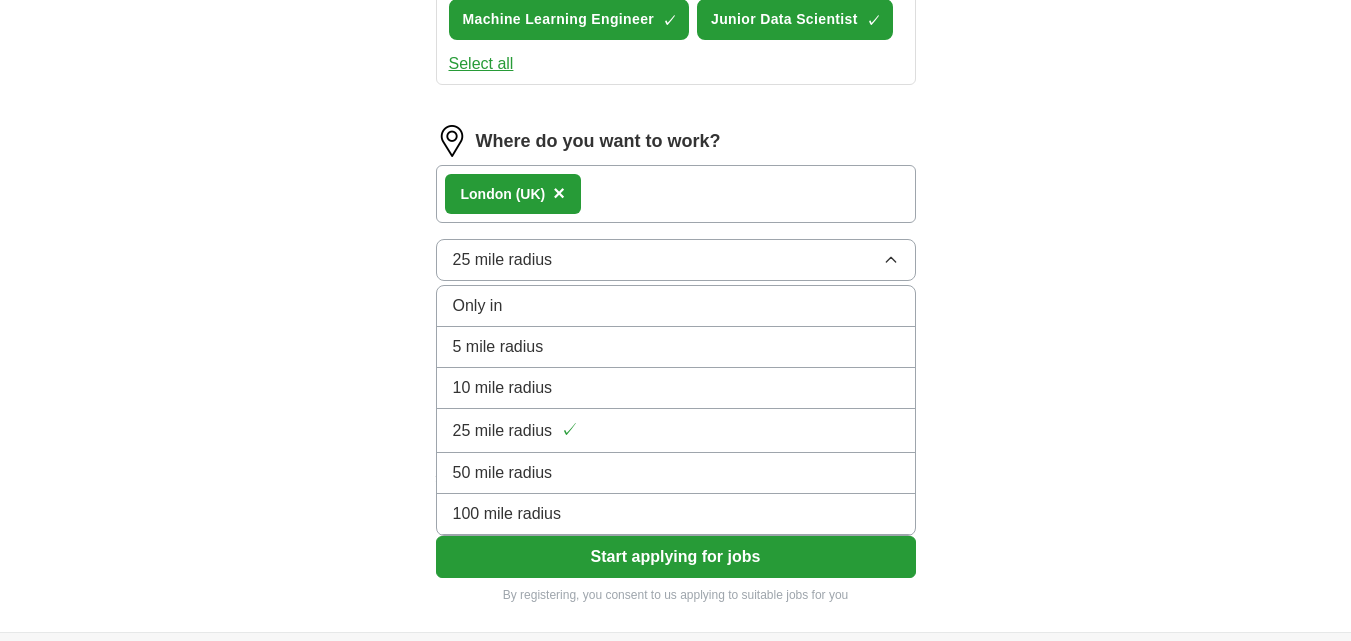 click on "25 mile radius" at bounding box center (676, 260) 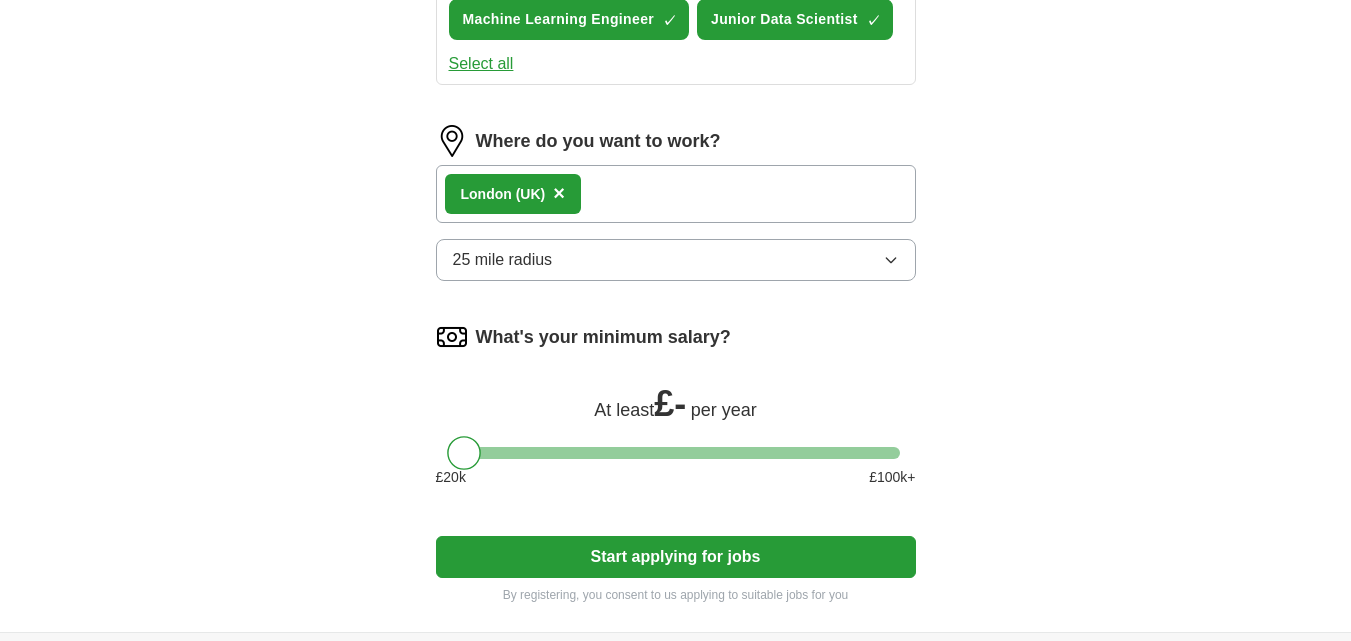 click on "ApplyIQ Let ApplyIQ do the hard work of searching and applying for jobs. Just tell us what you're looking for, and we'll do the rest. Select a CV [FILENAME], [DATE], [TIME] Upload a different CV By uploading your CV you agree to our T&Cs and Privacy Notice. First Name [NAME] Last Name [NAME] What job are you looking for? Enter or select a minimum of 3 job titles (4-8 recommended) Analytics Consultant ✓ × Data Analyst ✓ × Business Intelligence Analyst ✓ × Data Visualisation Specialist + Data Engineer + ETL Developer ✓ × Data Science Intern + Machine Learning Engineer ✓ × Junior Data Scientist ✓ × Select all Where do you want to work? London (UK) × 25 mile radius What's your minimum salary? At least £ - per year £ 20 k £ 100 k+ Start applying for jobs By registering, you consent to us applying to suitable jobs for you" at bounding box center [676, -154] 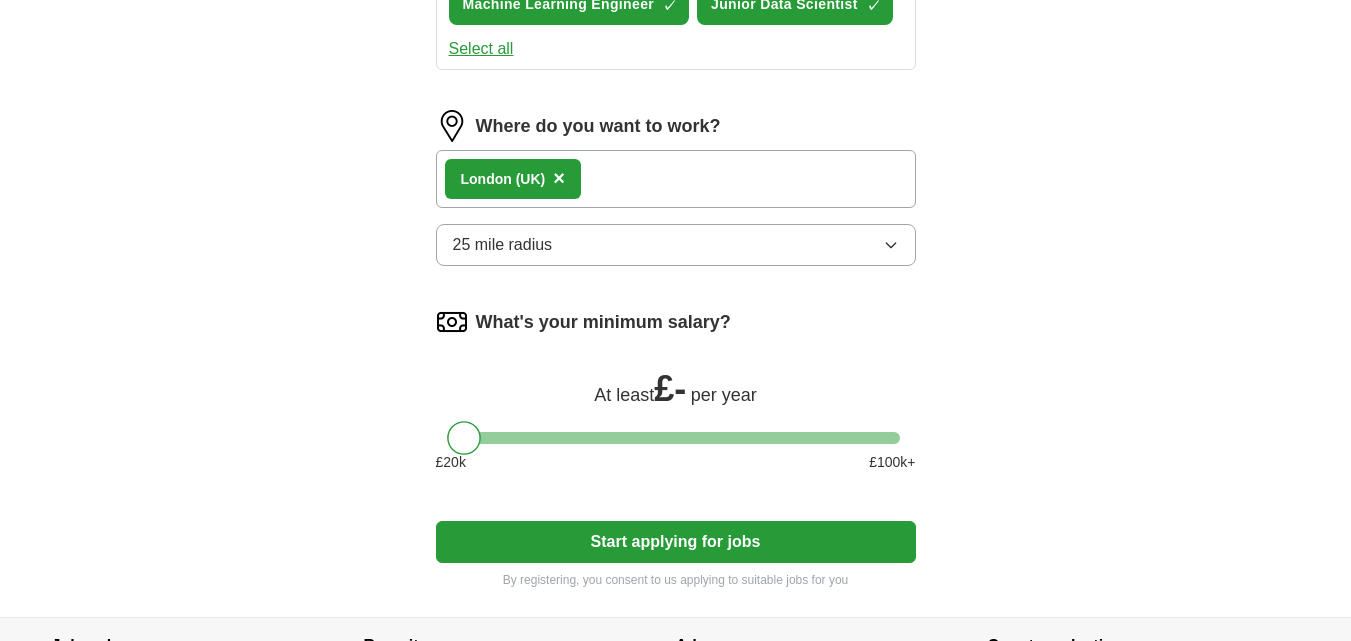 scroll, scrollTop: 1100, scrollLeft: 0, axis: vertical 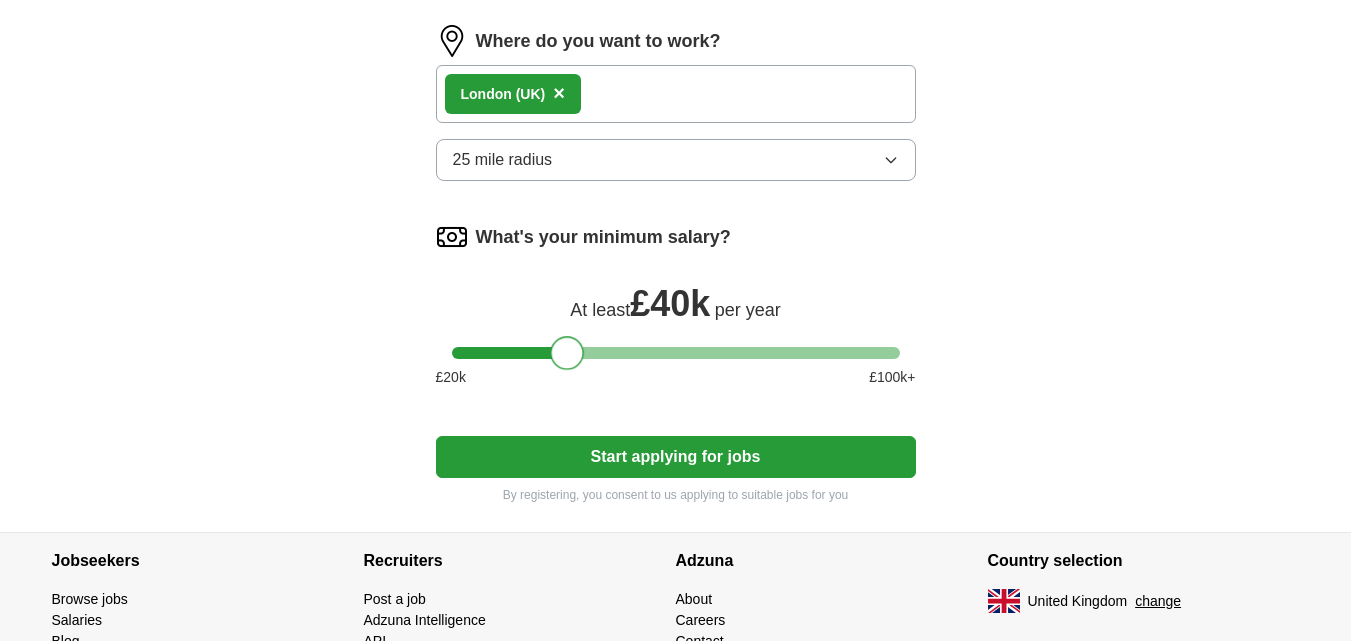 drag, startPoint x: 472, startPoint y: 349, endPoint x: 576, endPoint y: 350, distance: 104.00481 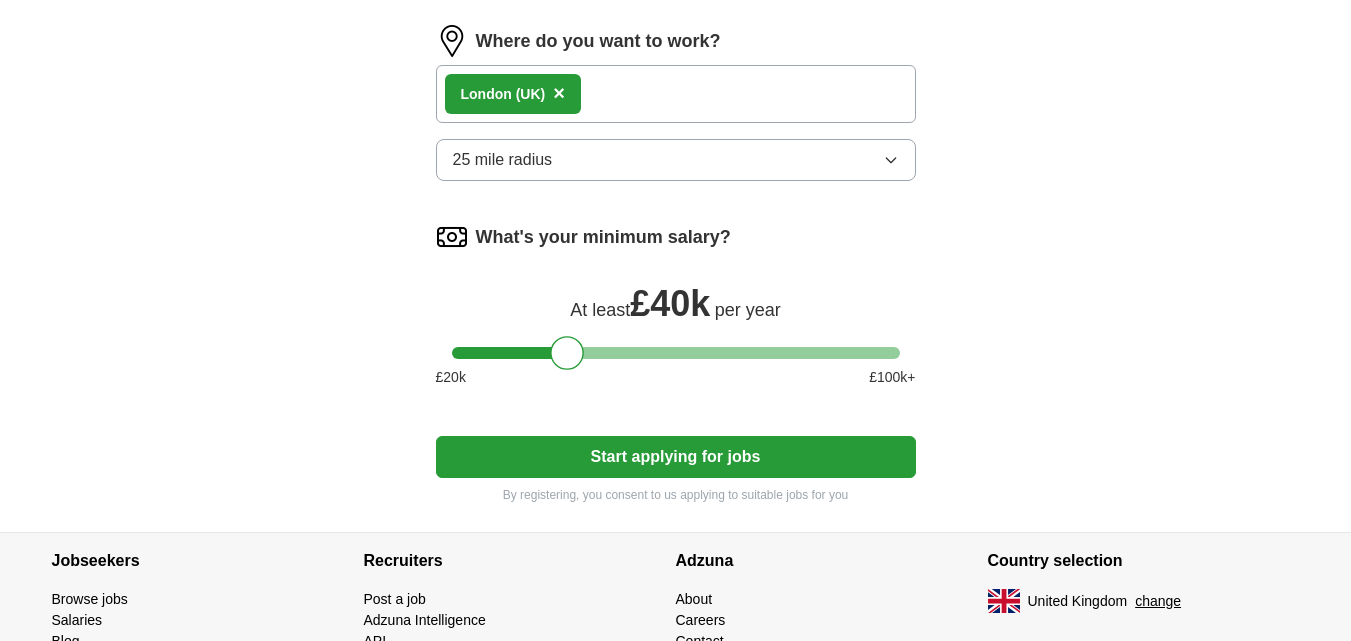 click on "Start applying for jobs" at bounding box center [676, 457] 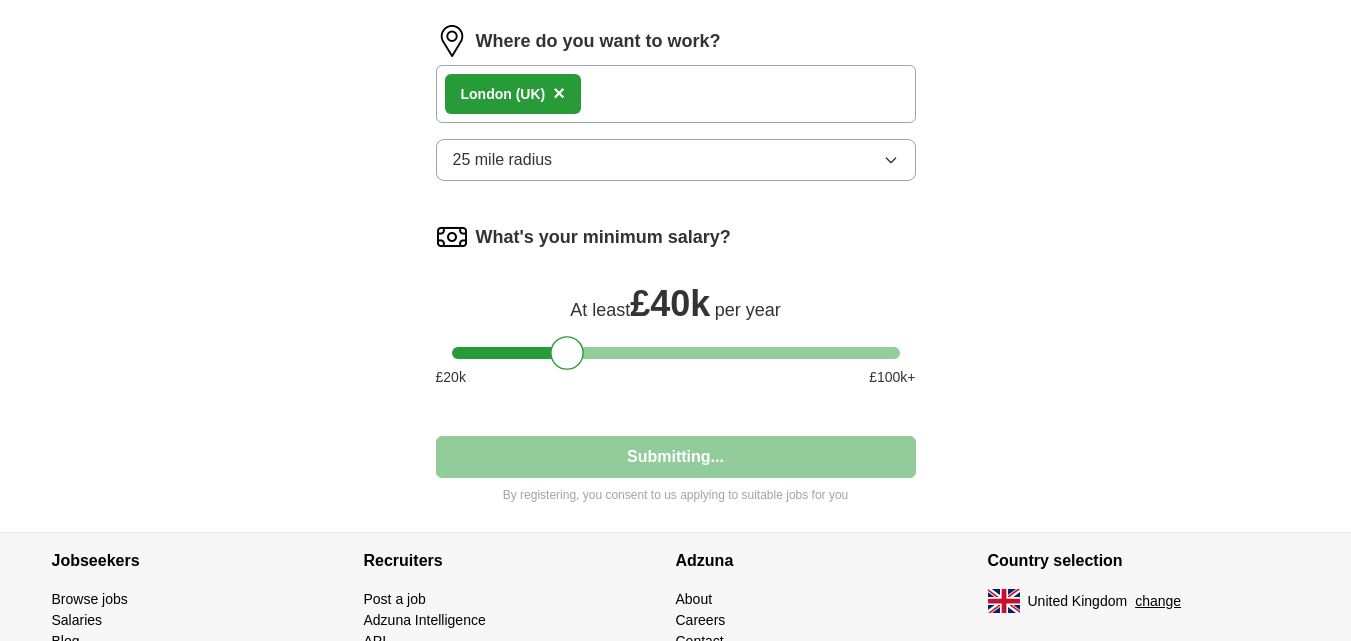 select on "**" 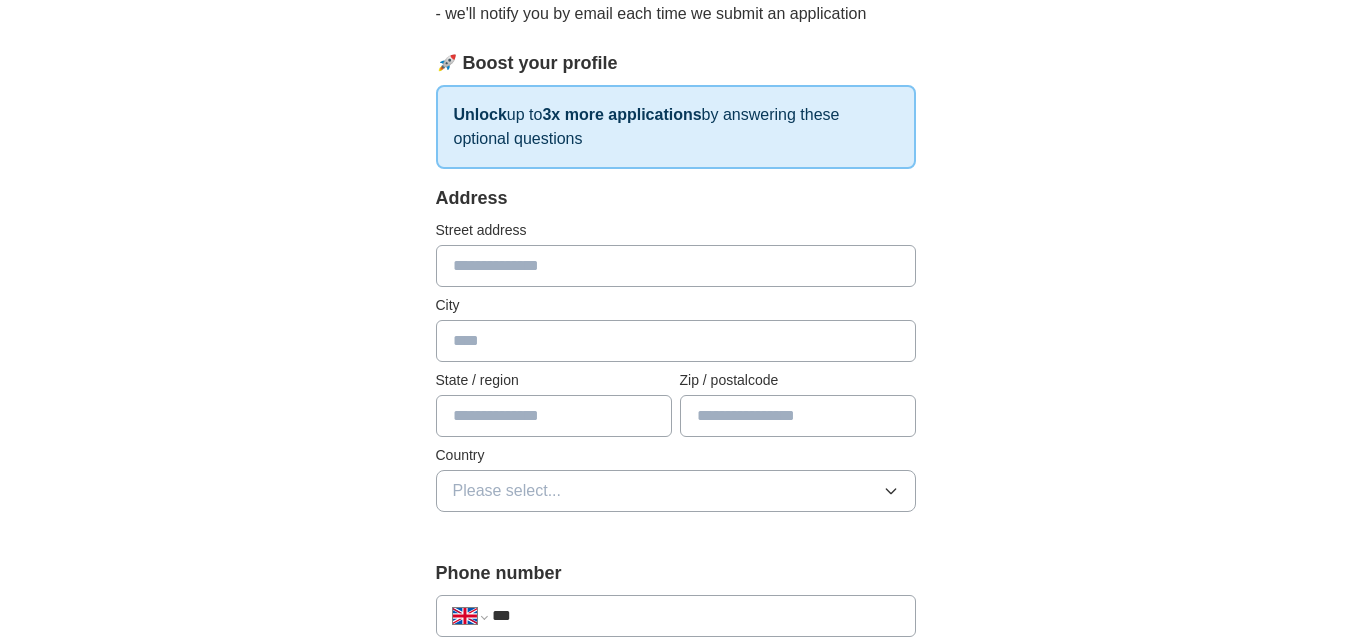 scroll, scrollTop: 300, scrollLeft: 0, axis: vertical 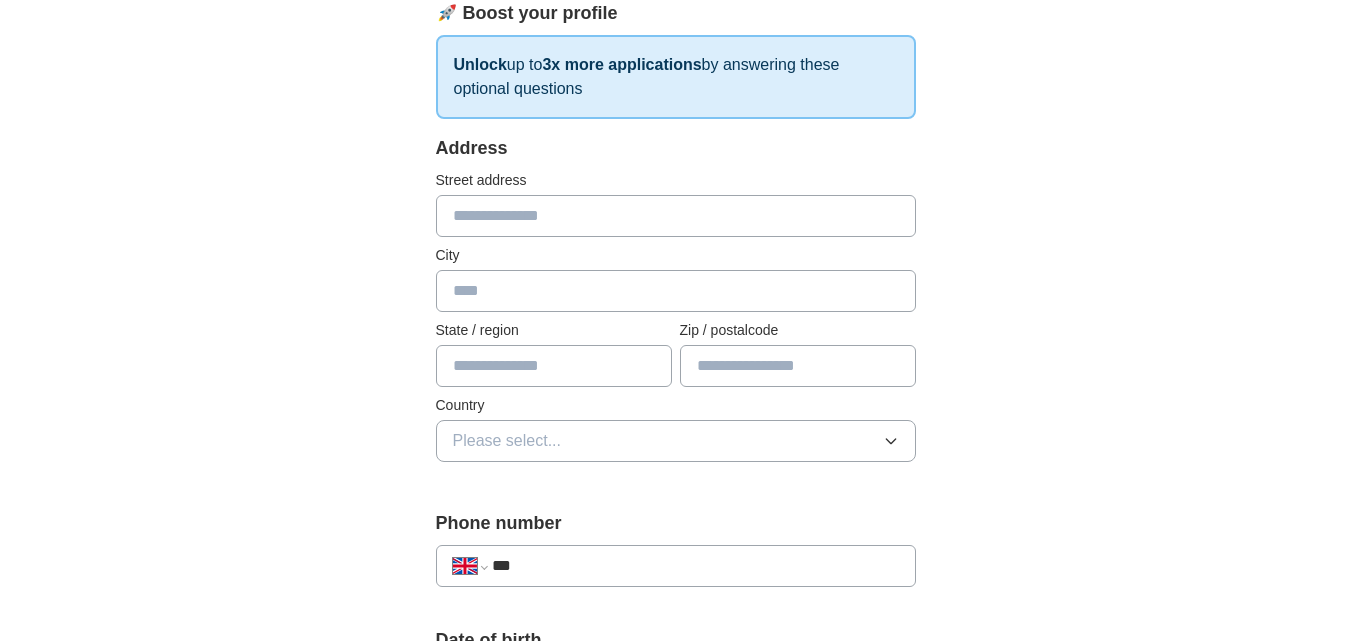 click at bounding box center [676, 216] 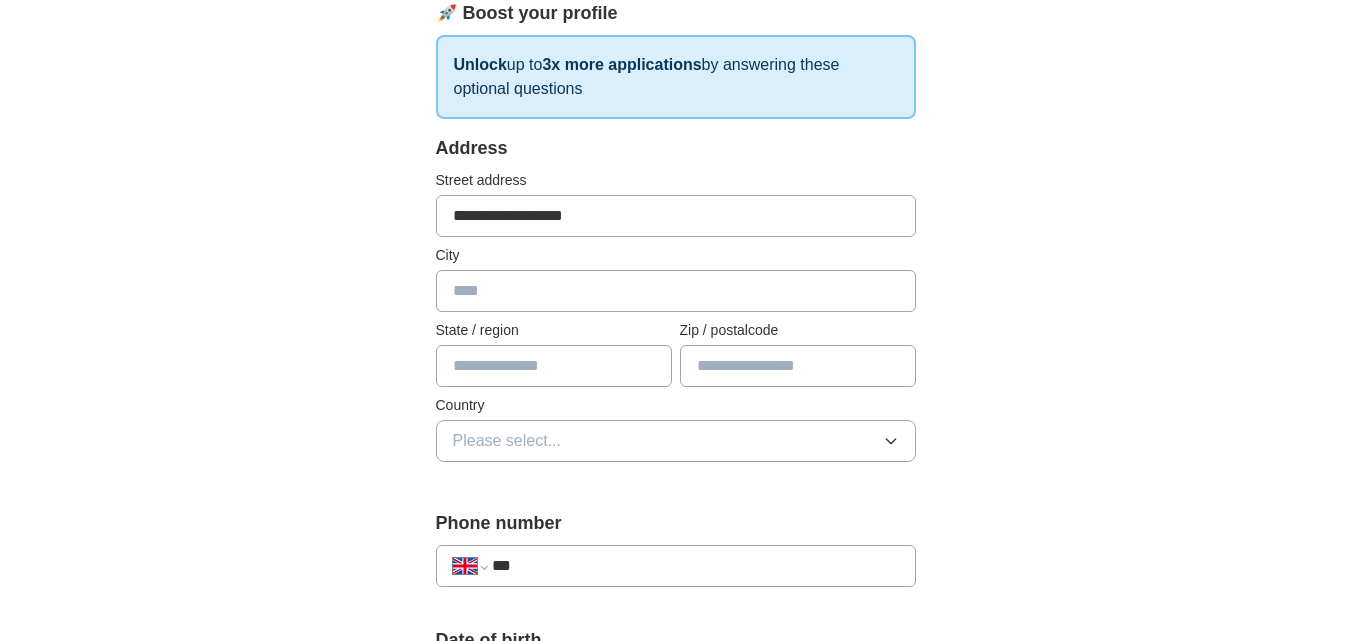 type on "********" 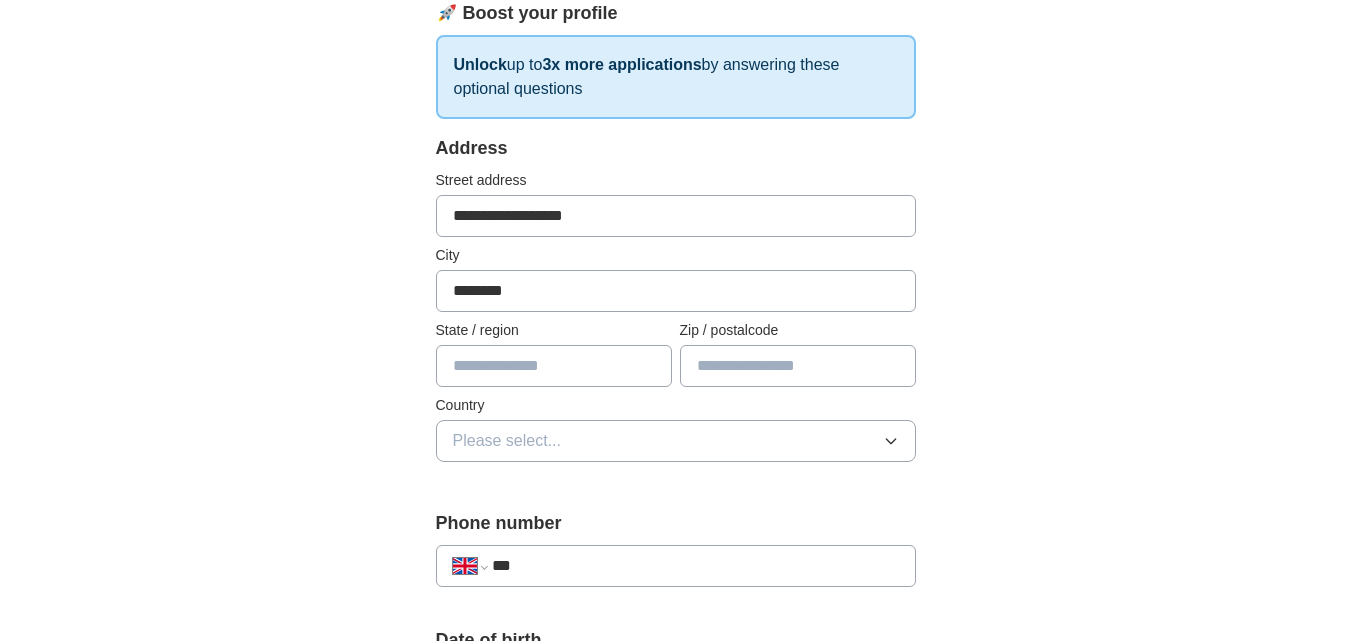 type on "**********" 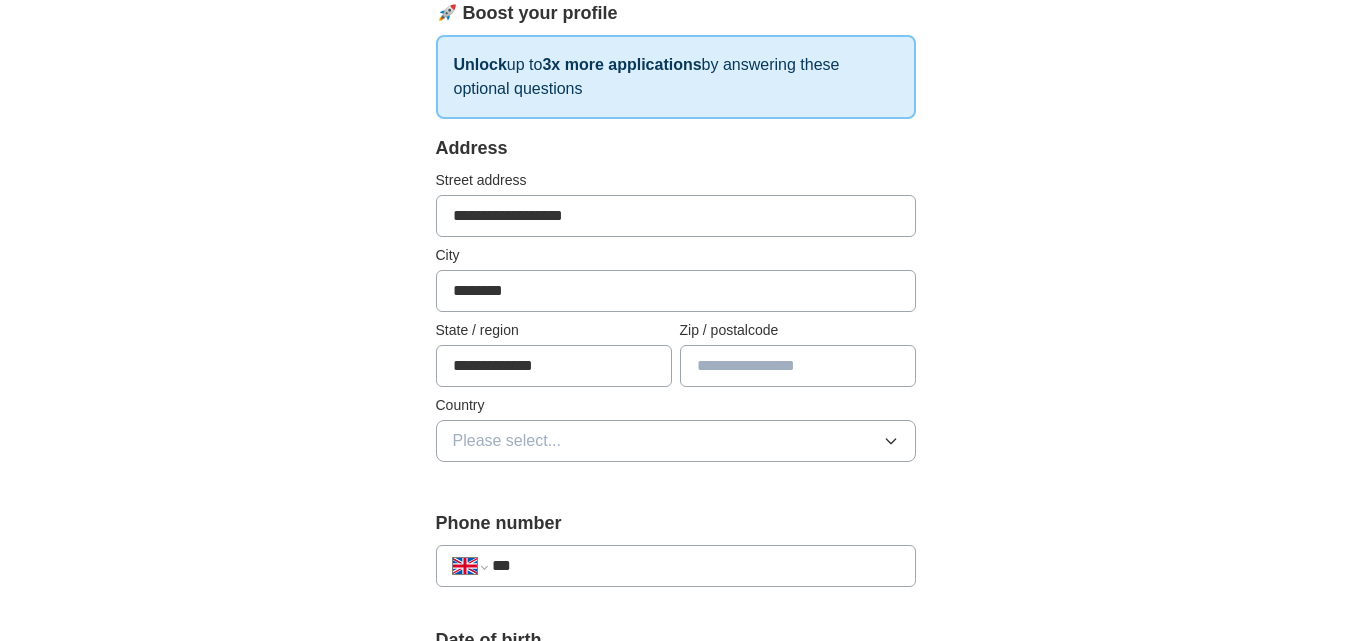 type on "********" 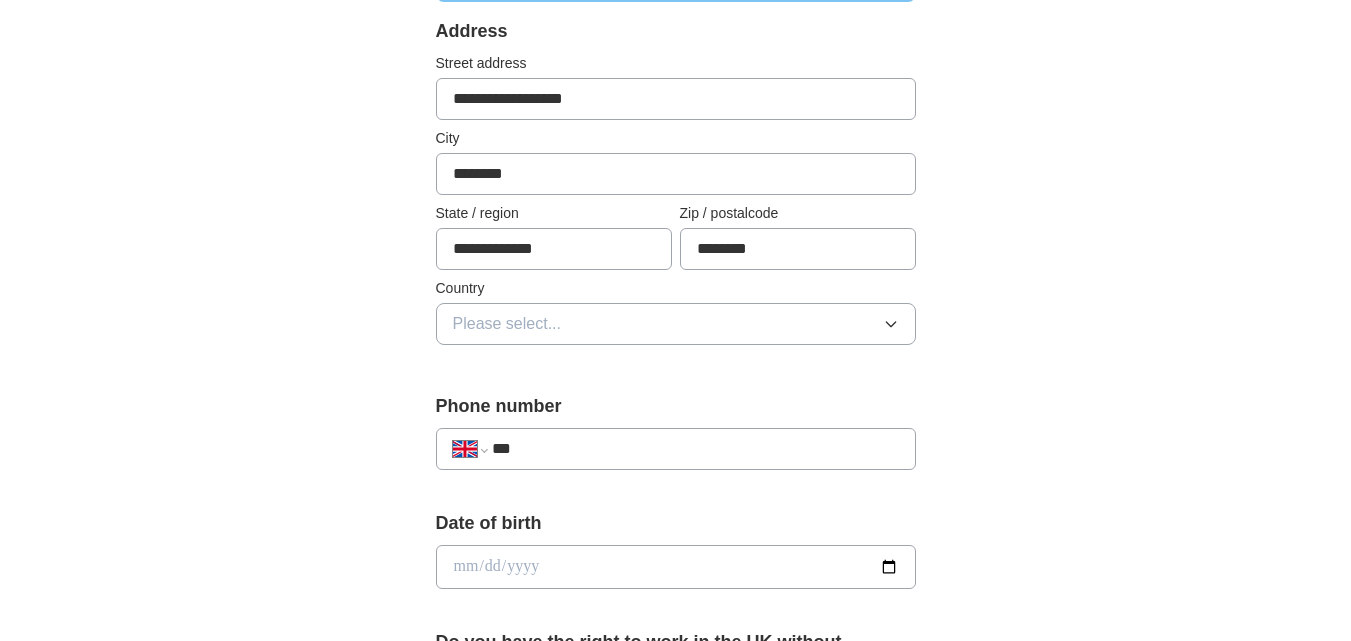 scroll, scrollTop: 600, scrollLeft: 0, axis: vertical 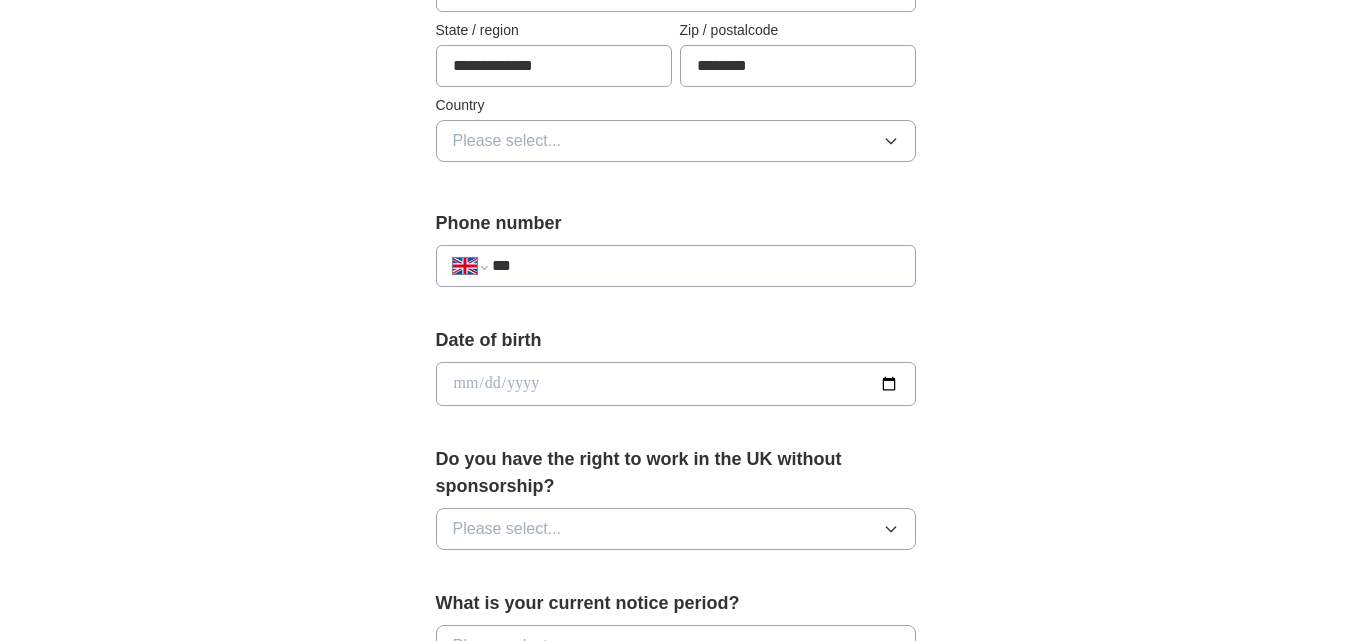 click on "Please select..." at bounding box center [507, 141] 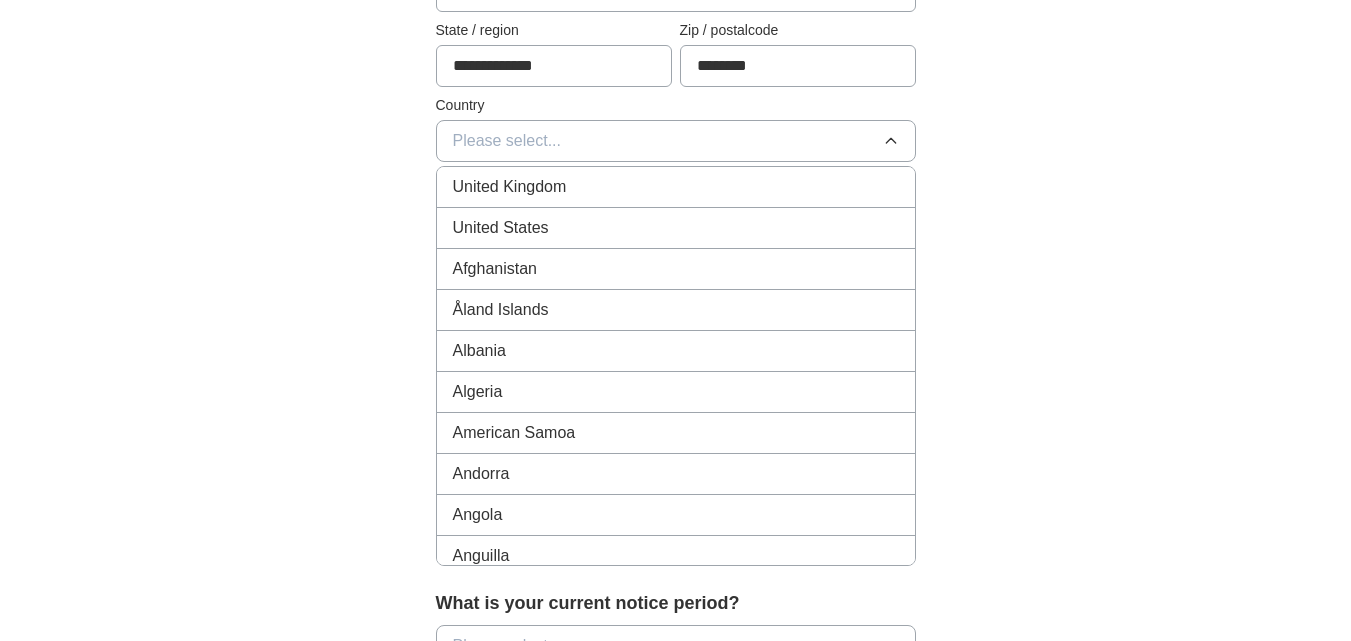 click on "United Kingdom" at bounding box center (676, 187) 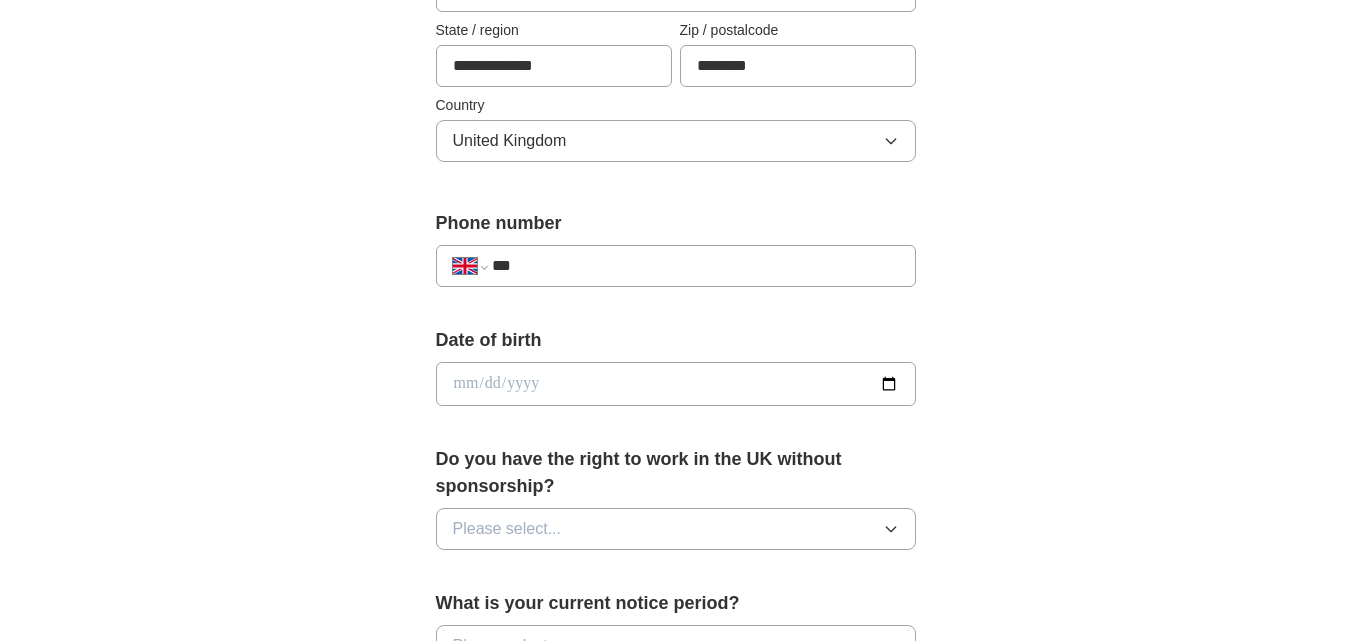 click on "🎉 You're applying , [NAME] ! ApplyIQ will start searching for relevant jobs that match your profile - we'll notify you by email each time we submit an application 🚀 Boost your profile Unlock up to 3x more applications by answering these optional questions Address Street address [ADDRESS] City [CITY] State / region [STATE] Zip / postalcode [ZIP] Country United Kingdom Phone number [PHONE]" at bounding box center (676, 414) 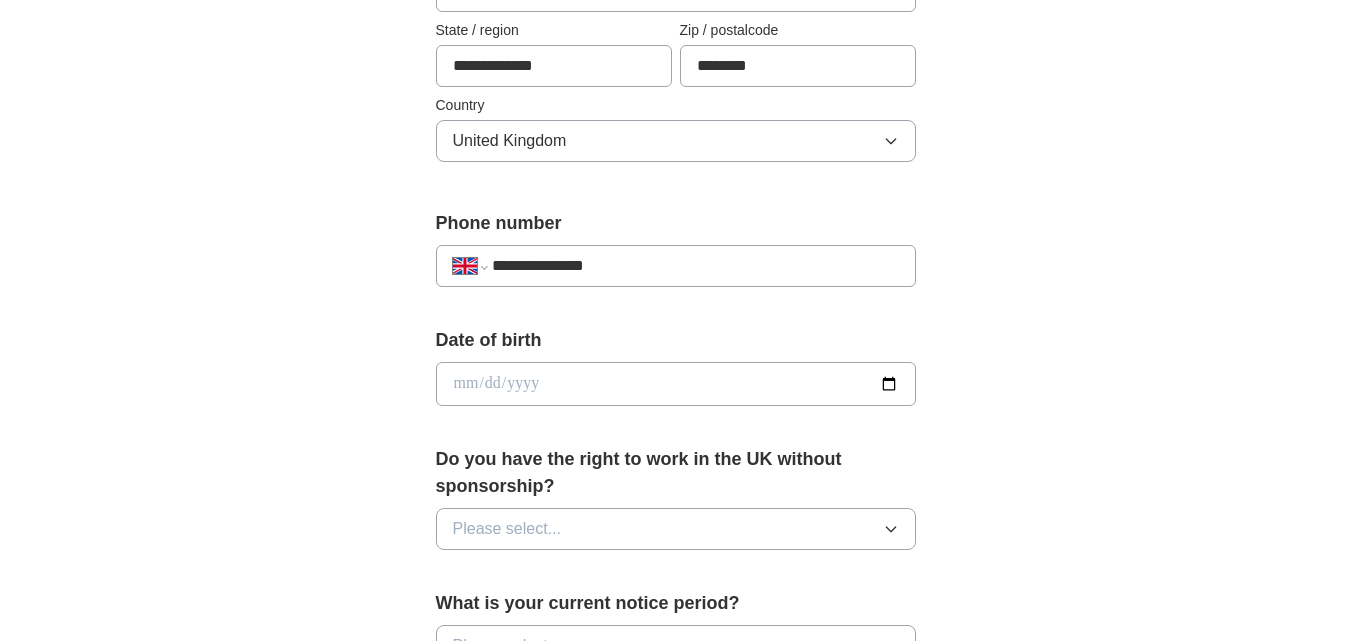 click on "🎉 You're applying , [NAME] ! ApplyIQ will start searching for relevant jobs that match your profile - we'll notify you by email each time we submit an application 🚀 Boost your profile Unlock up to 3x more applications by answering these optional questions Address Street address [ADDRESS] City [CITY] State / region [STATE] Zip / postalcode [ZIP] Country United Kingdom Phone number [PHONE]" at bounding box center [676, 414] 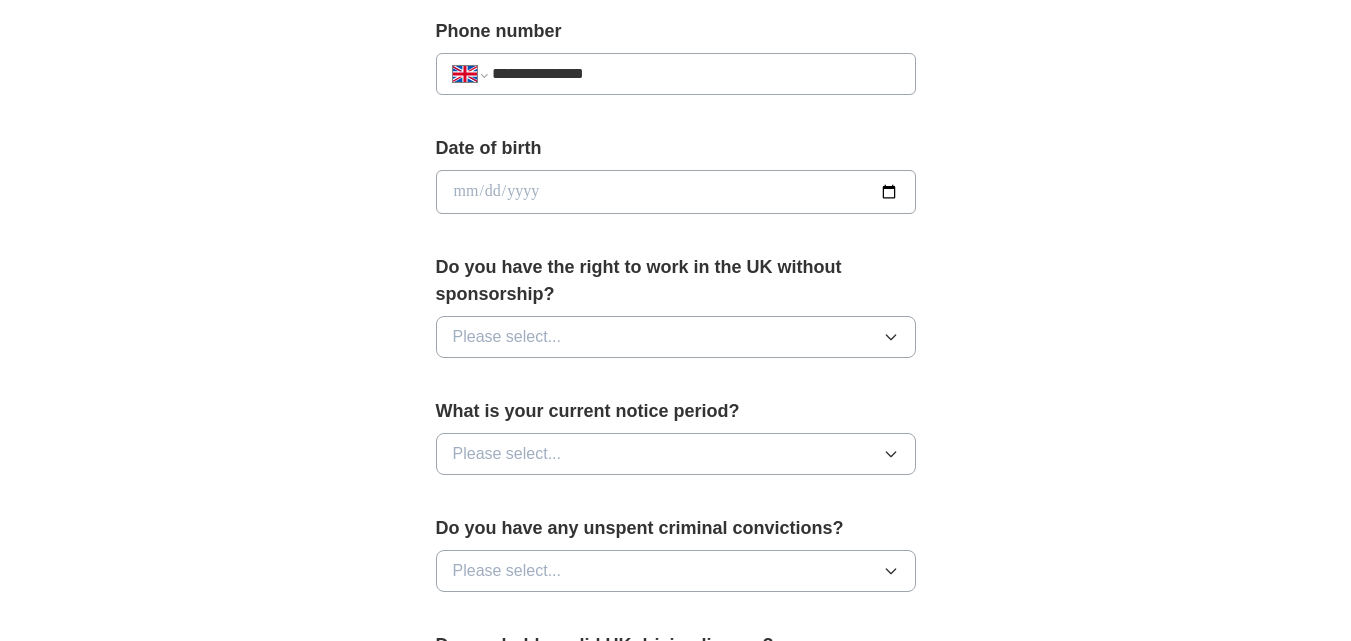 scroll, scrollTop: 800, scrollLeft: 0, axis: vertical 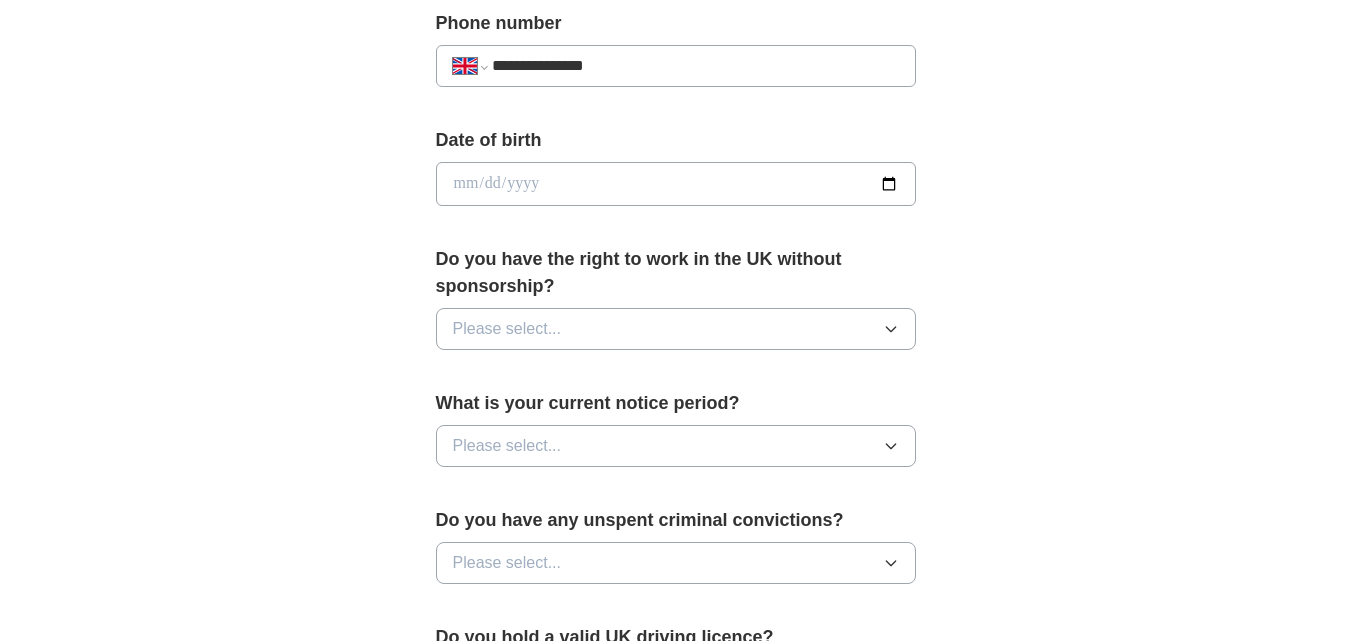 click on "Please select..." at bounding box center [676, 329] 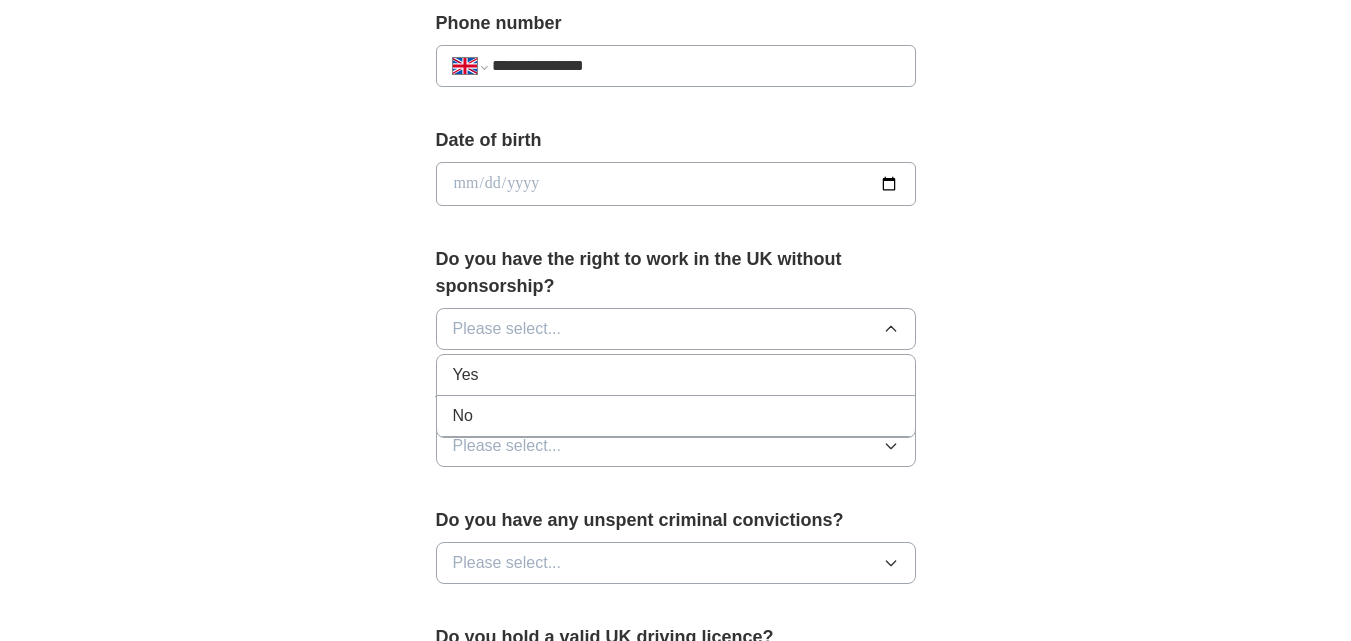 click on "Yes" at bounding box center (676, 375) 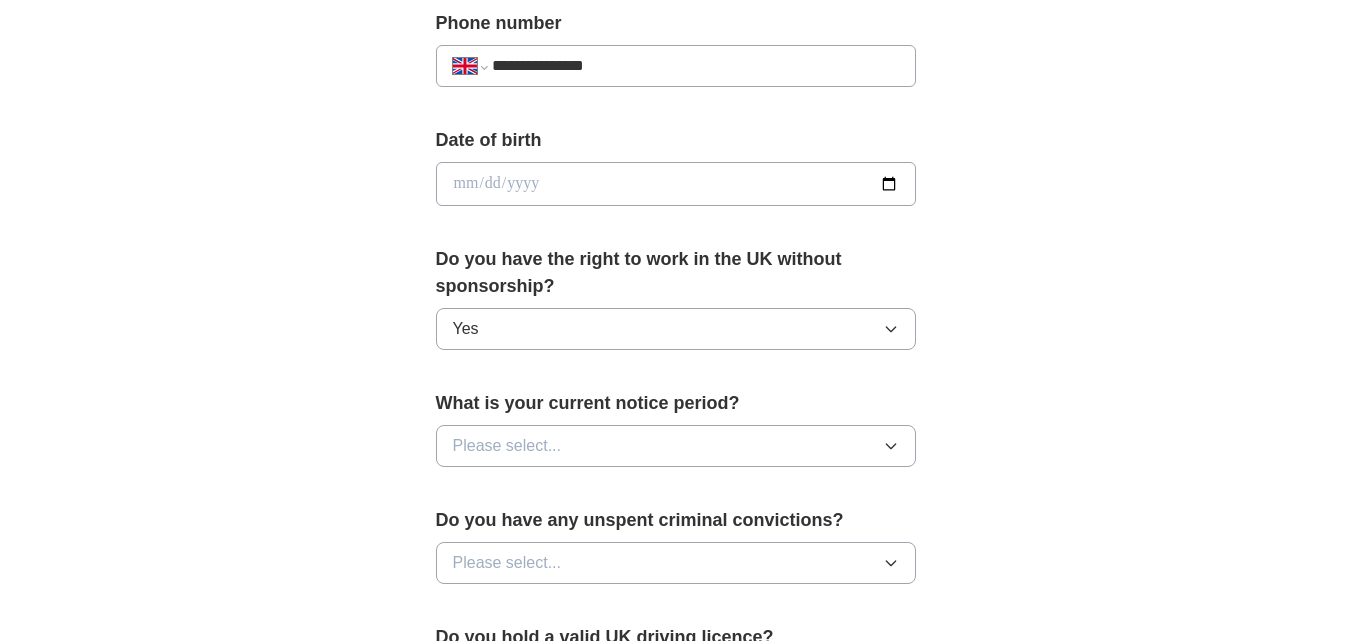 click on "Please select..." at bounding box center (507, 446) 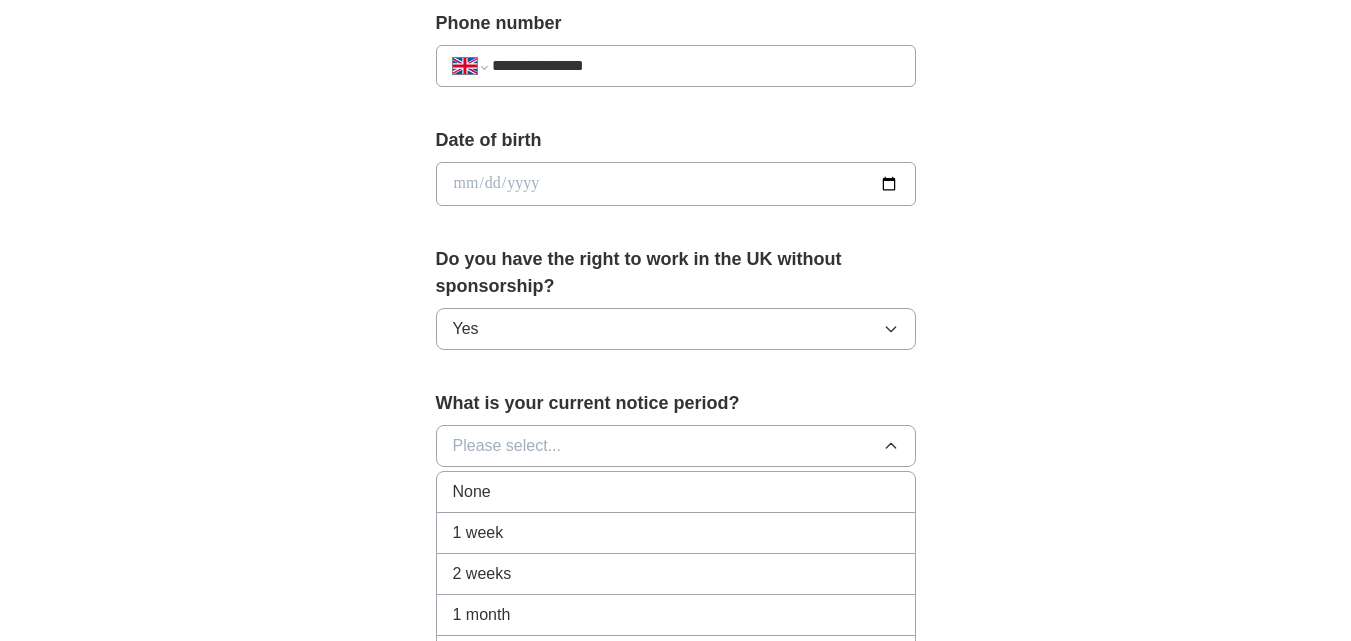 click on "1 week" at bounding box center [676, 533] 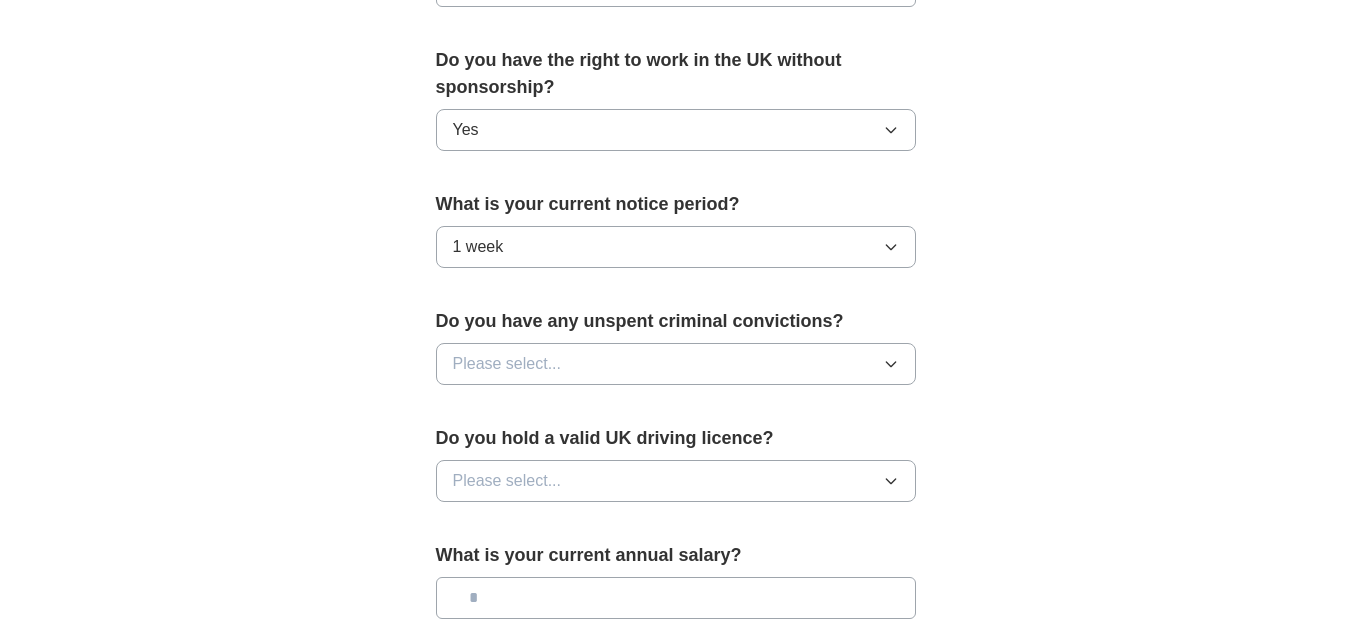 scroll, scrollTop: 1000, scrollLeft: 0, axis: vertical 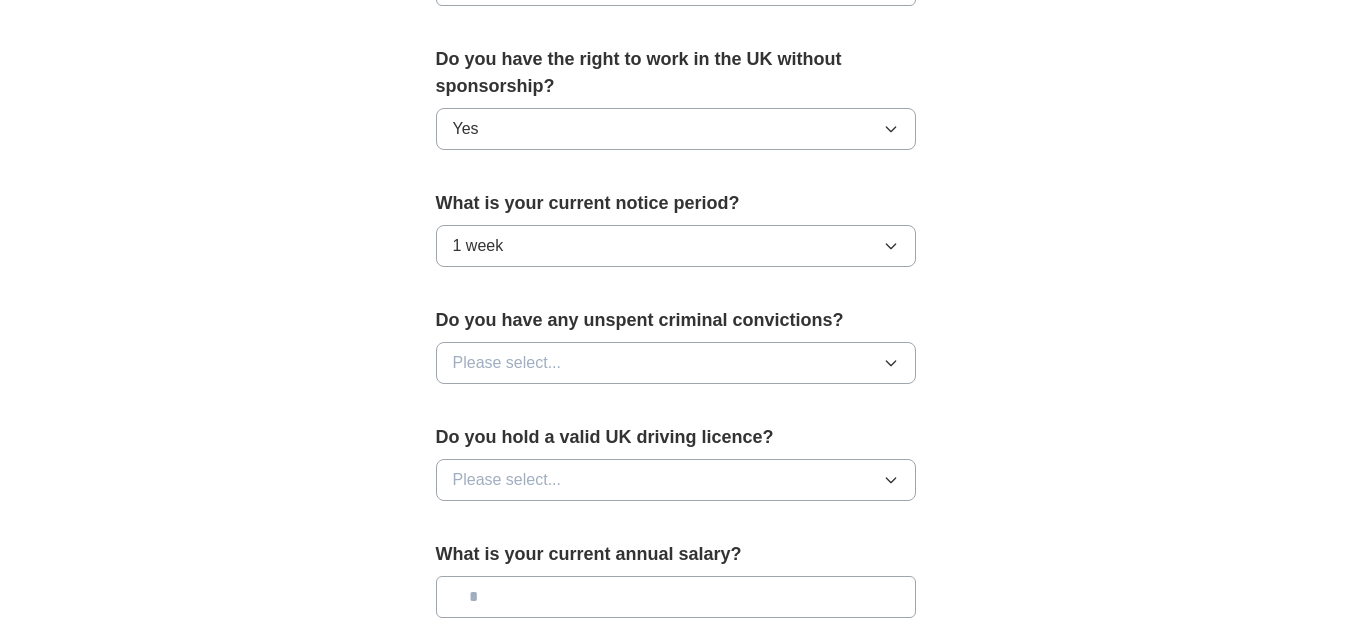 click on "Please select..." at bounding box center [676, 363] 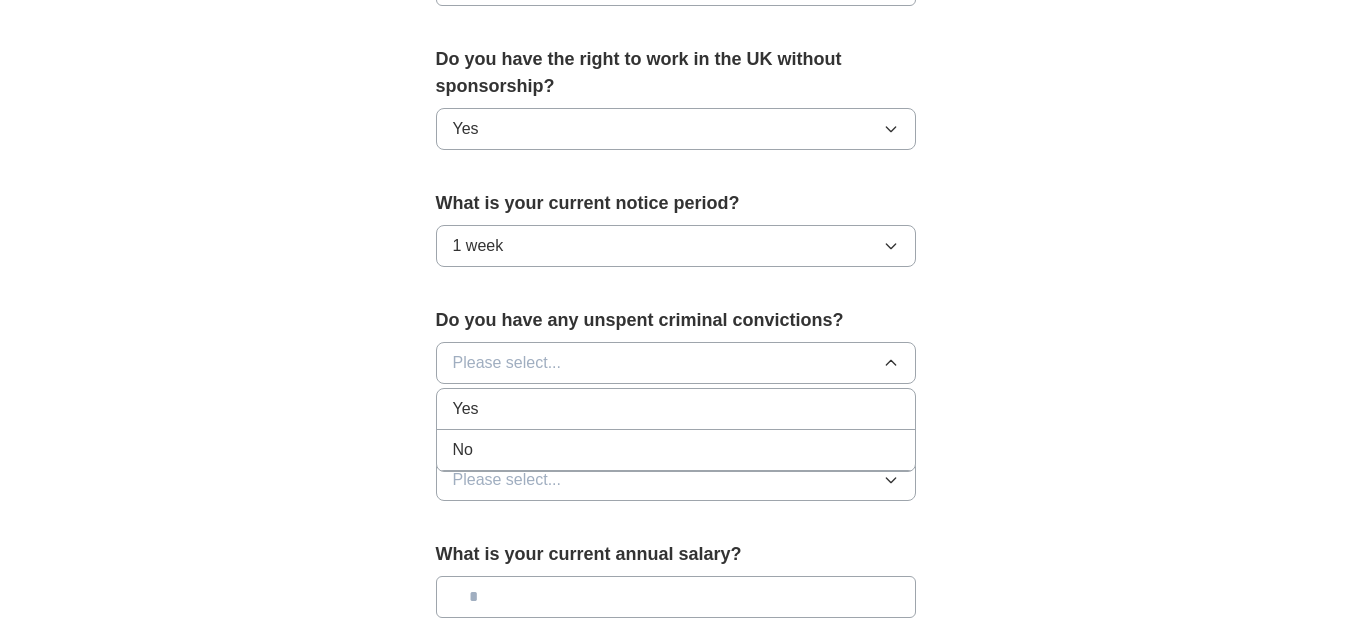 click on "No" at bounding box center [676, 450] 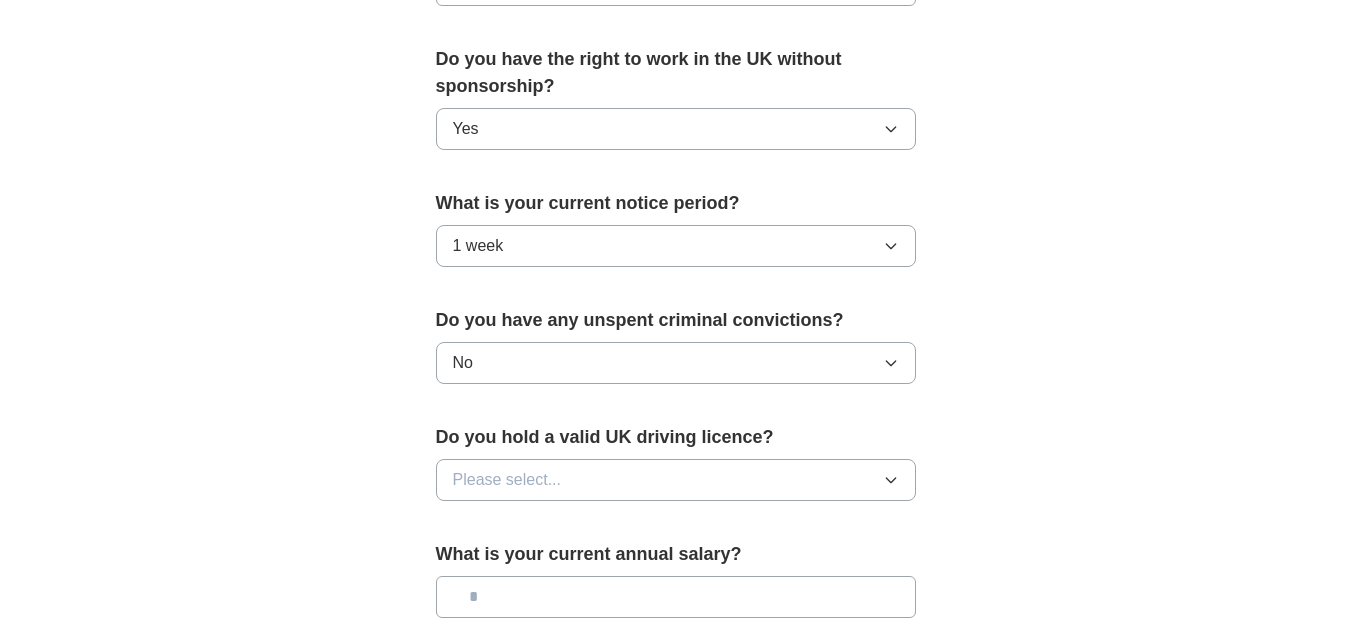 click on "Please select..." at bounding box center (507, 480) 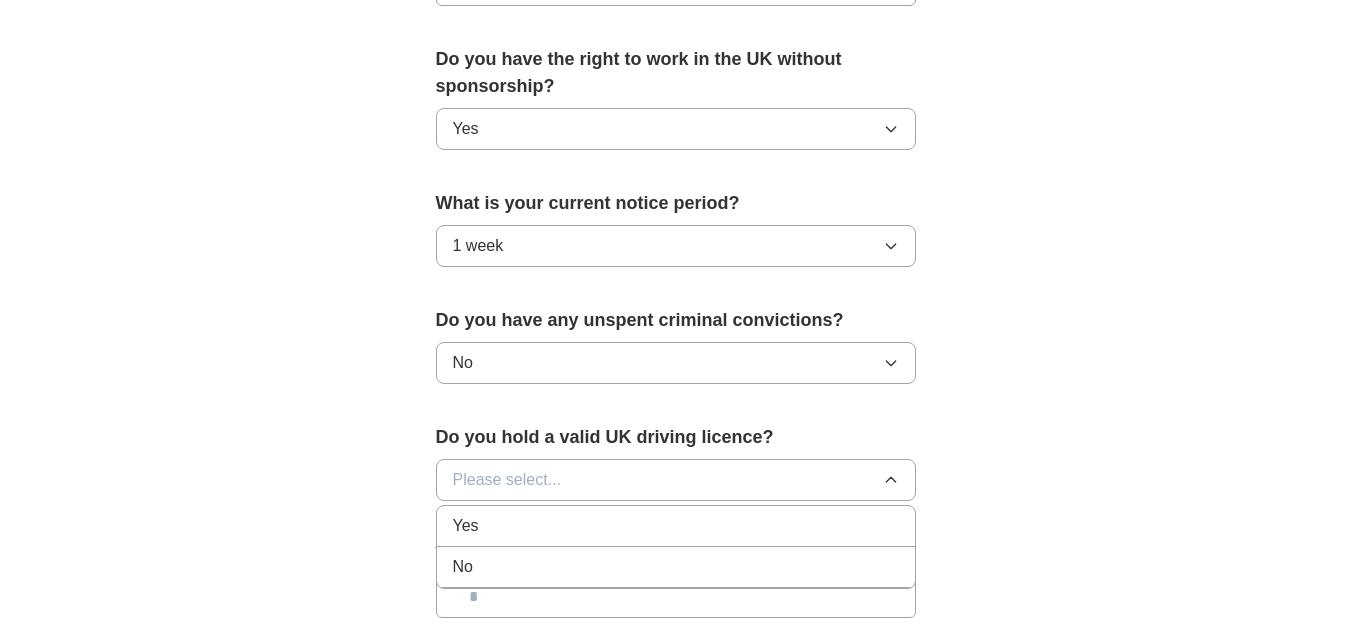 click on "Yes" at bounding box center [676, 526] 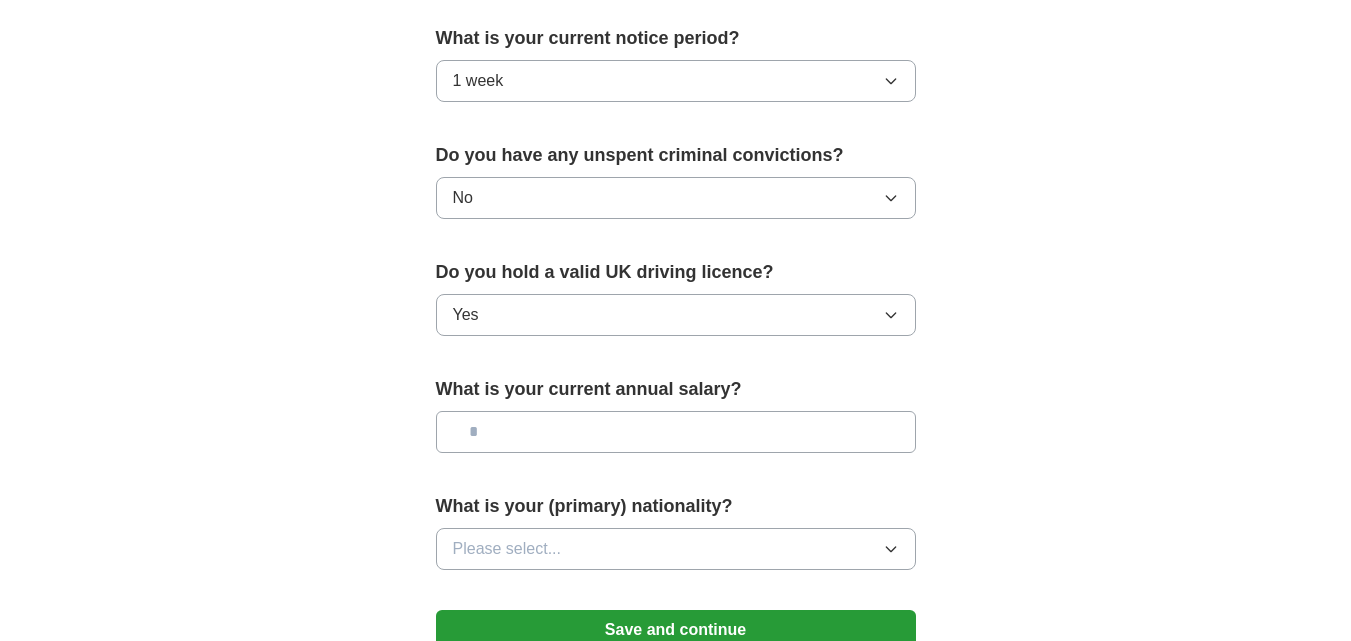 scroll, scrollTop: 1200, scrollLeft: 0, axis: vertical 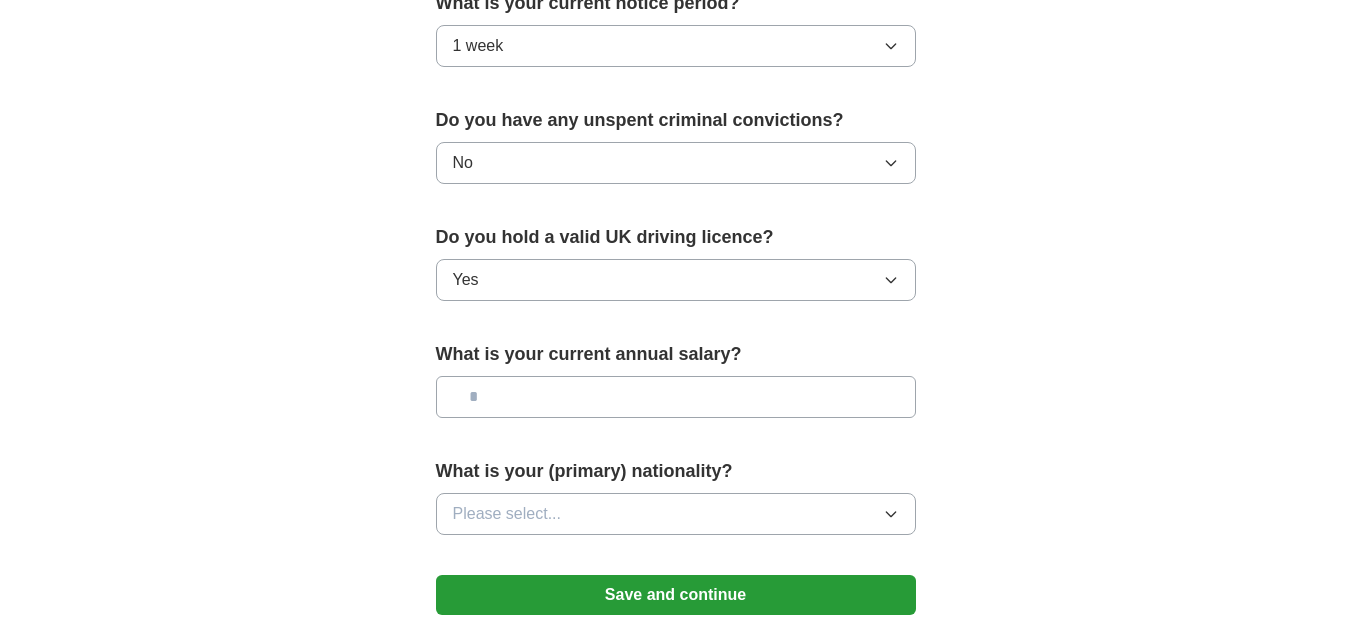 click on "Yes" at bounding box center (676, 280) 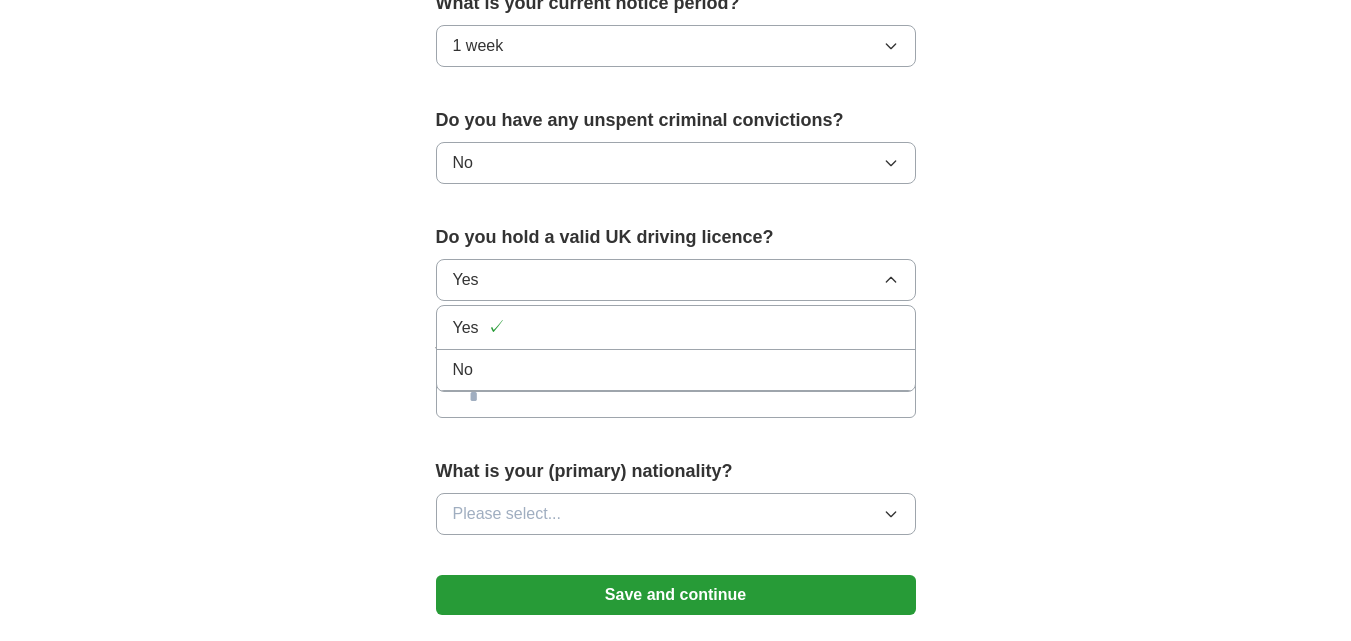 click on "No" at bounding box center [676, 370] 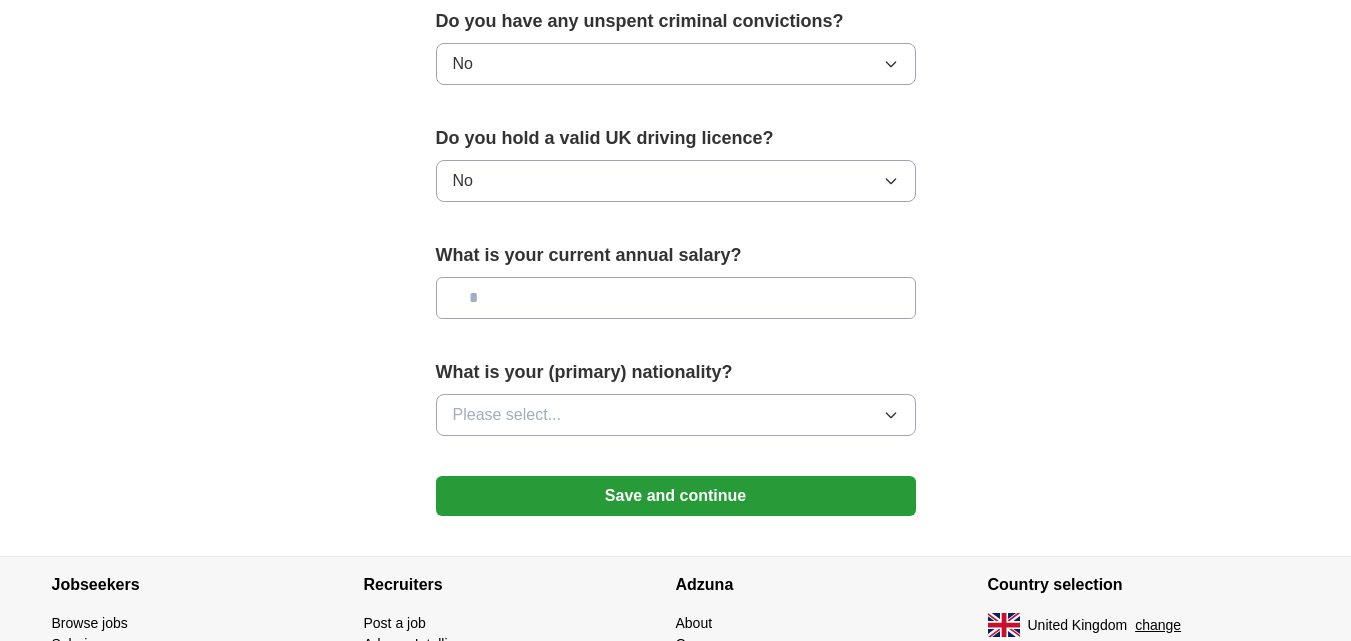 scroll, scrollTop: 1300, scrollLeft: 0, axis: vertical 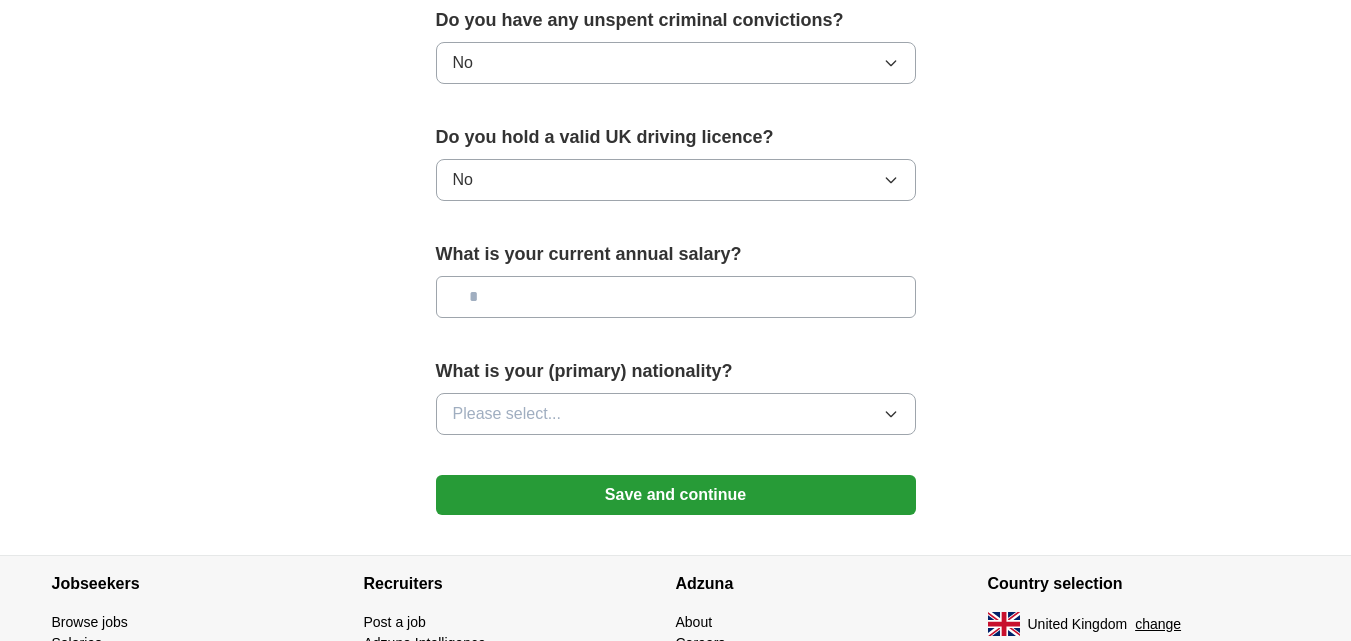click at bounding box center [676, 297] 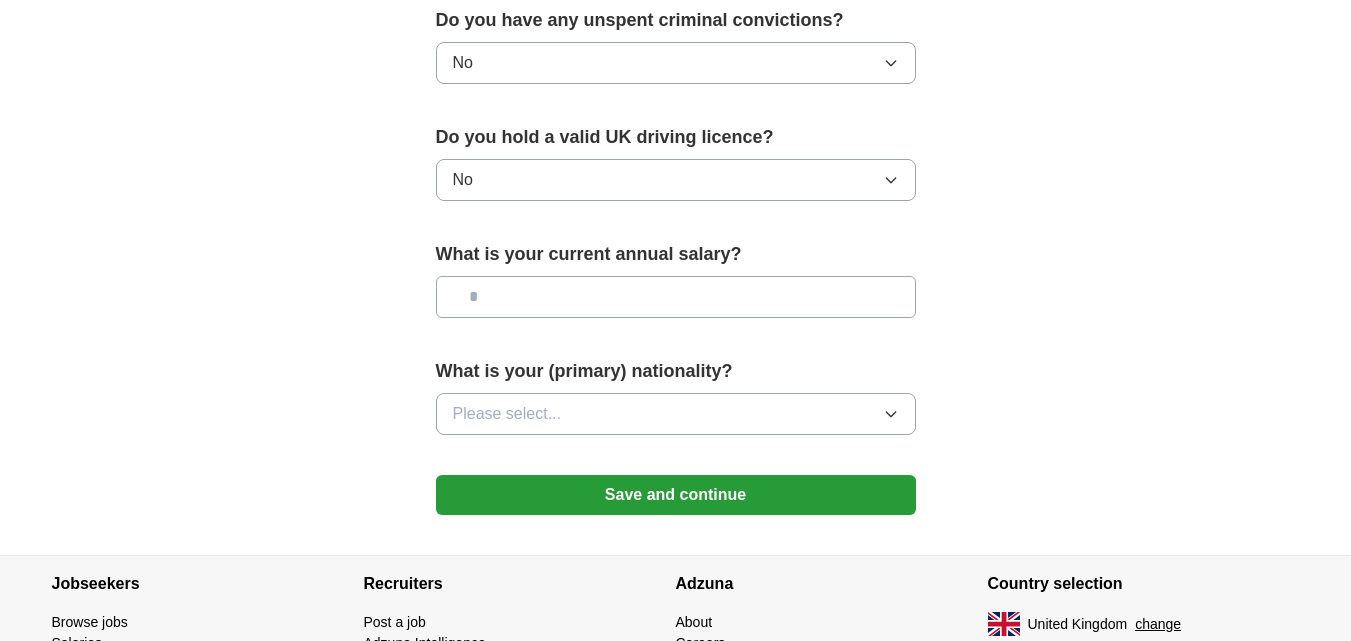 click on "Please select..." at bounding box center (676, 414) 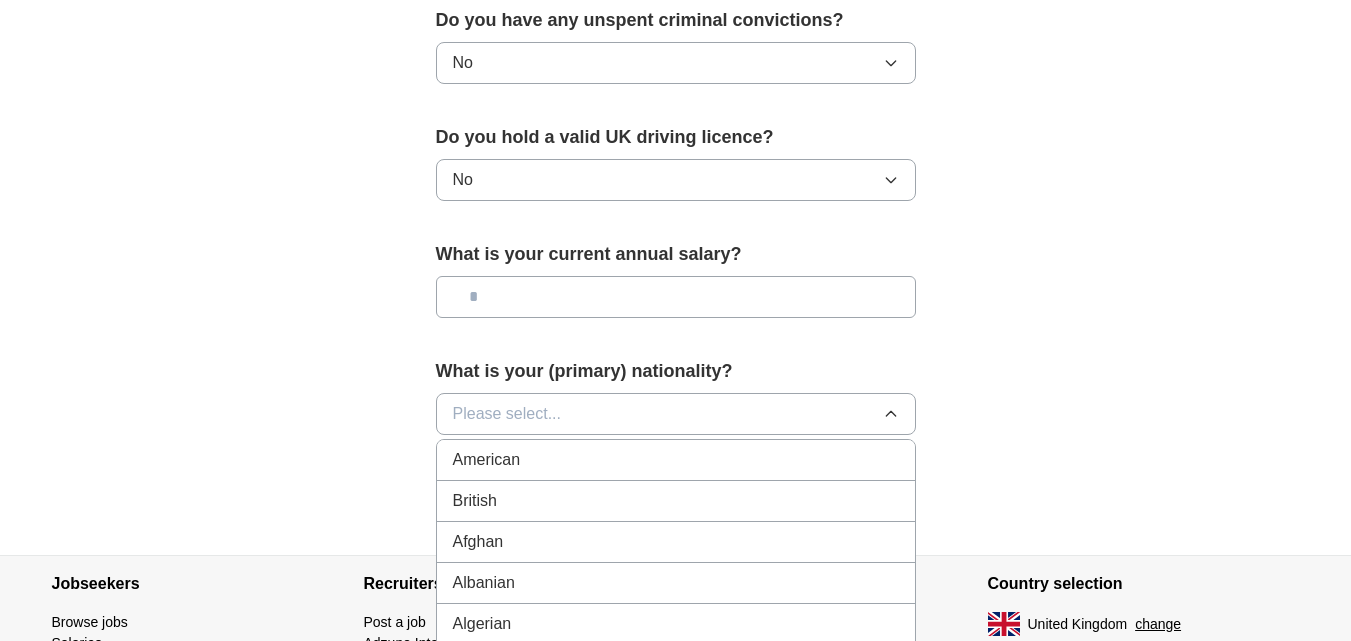 type 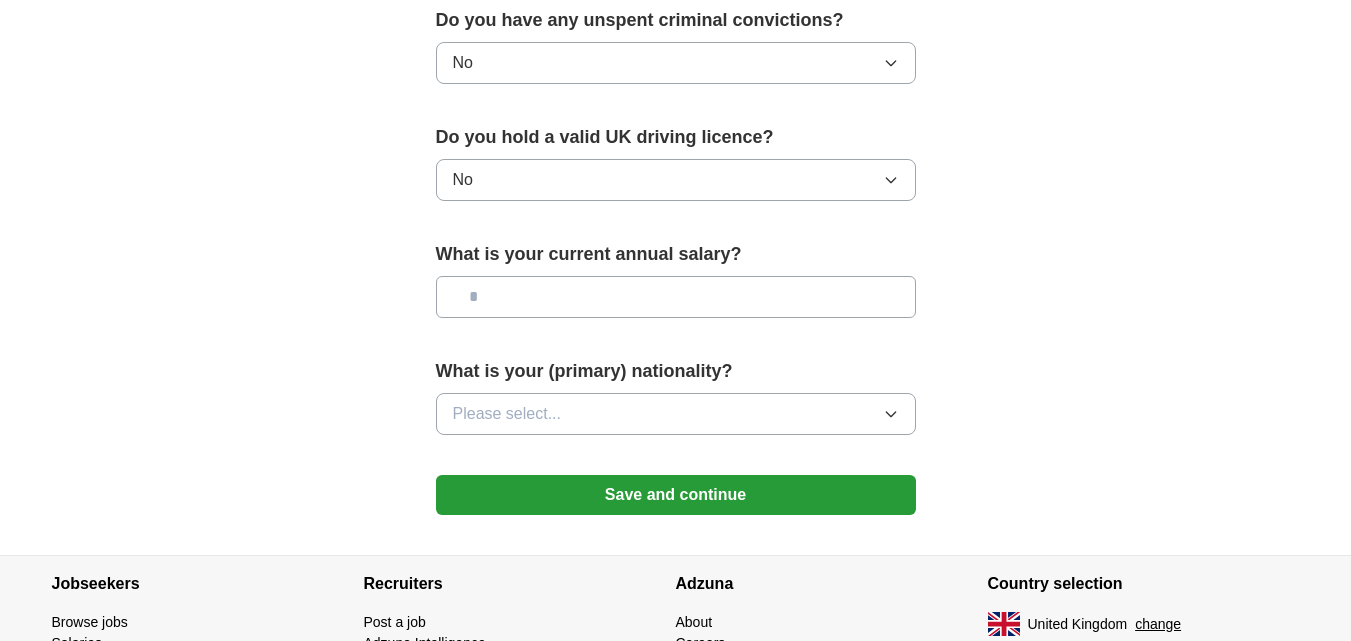 click on "Please select..." at bounding box center [676, 414] 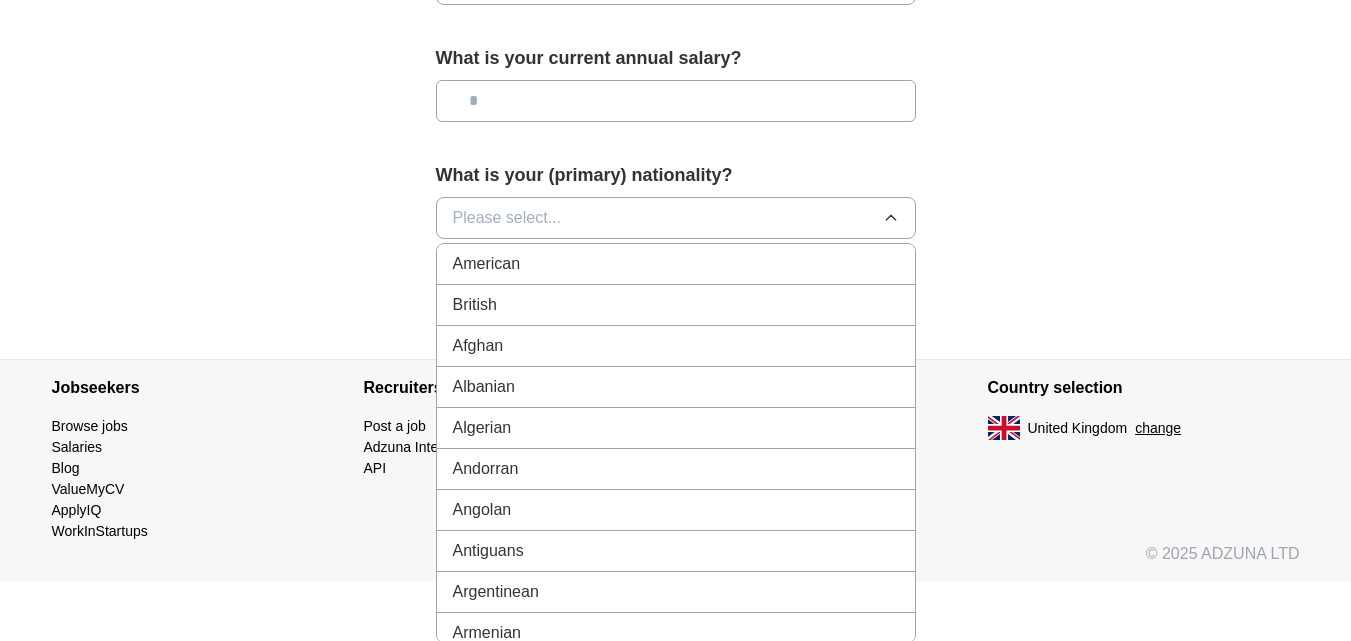 scroll, scrollTop: 1498, scrollLeft: 0, axis: vertical 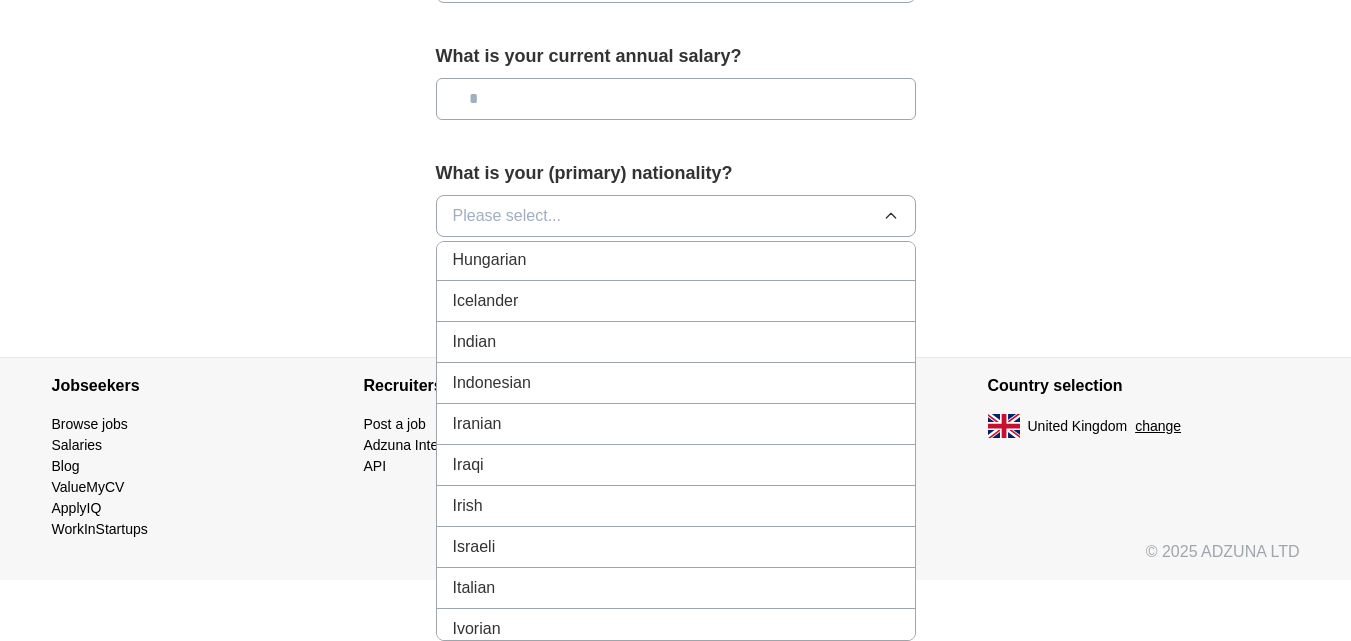 click on "Indian" at bounding box center [676, 342] 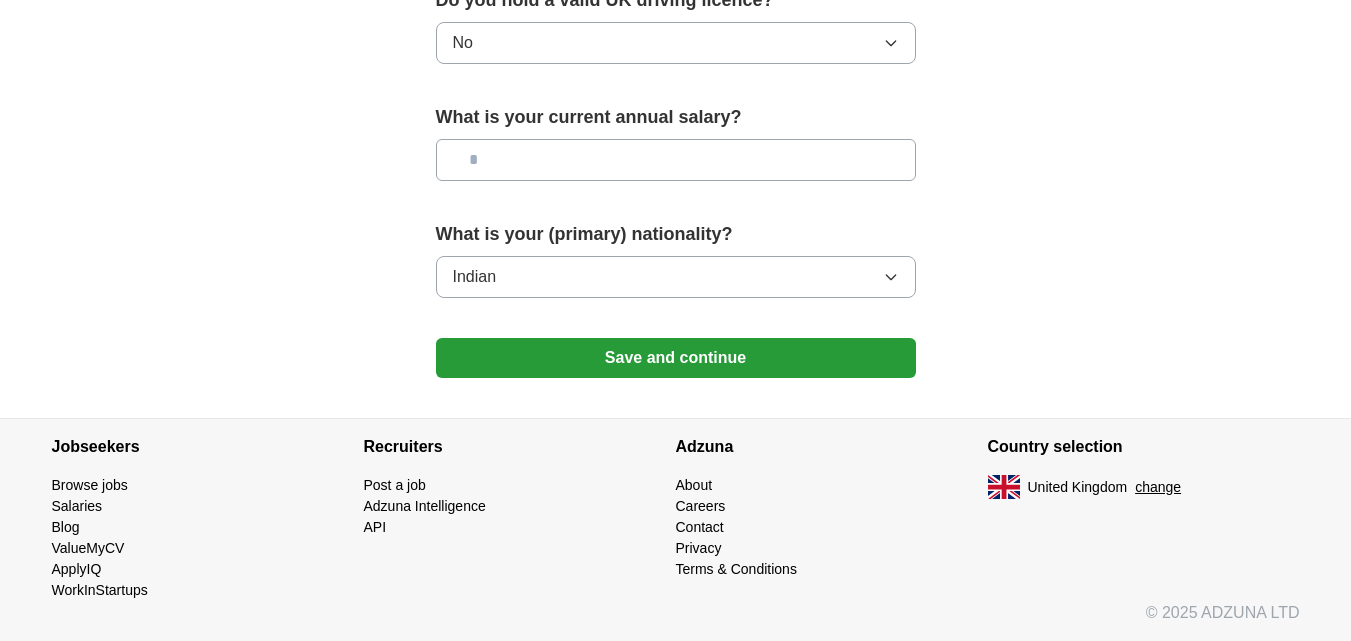 drag, startPoint x: 265, startPoint y: 252, endPoint x: 313, endPoint y: 281, distance: 56.0803 